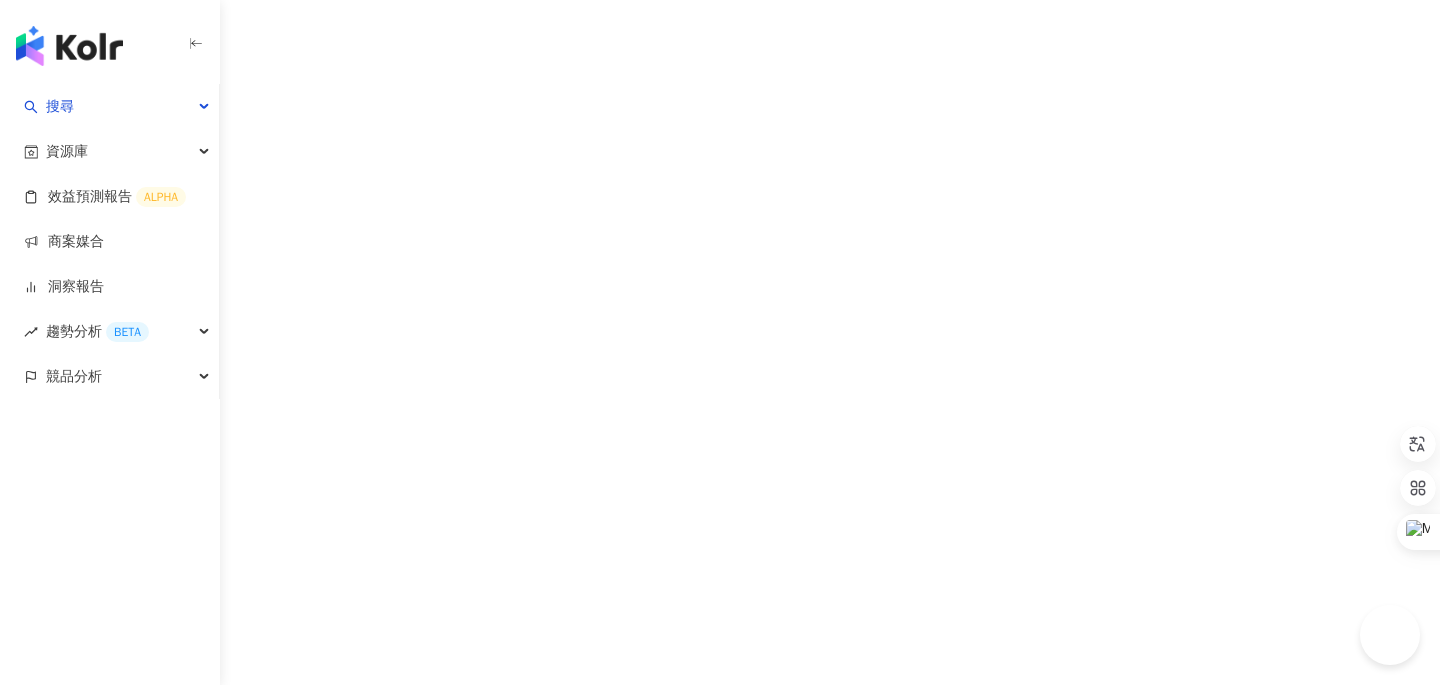 scroll, scrollTop: 0, scrollLeft: 0, axis: both 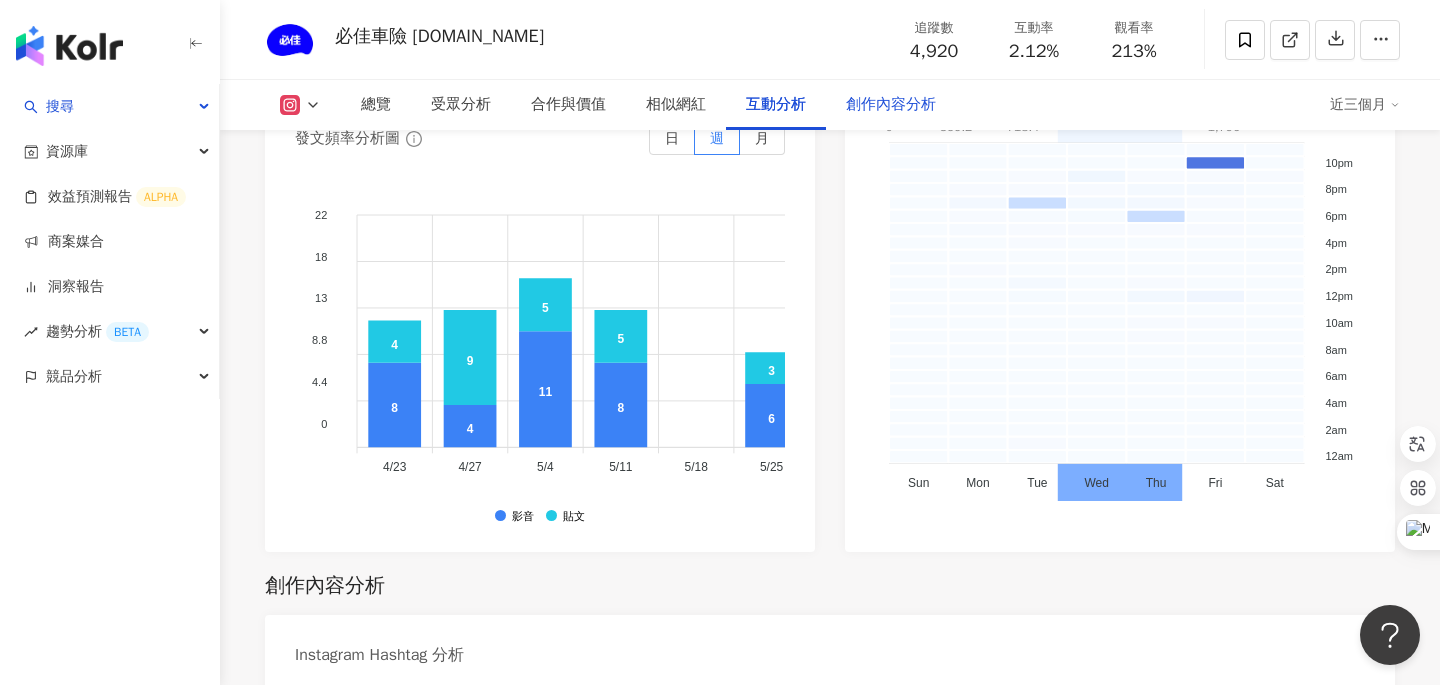 click on "創作內容分析" at bounding box center [891, 105] 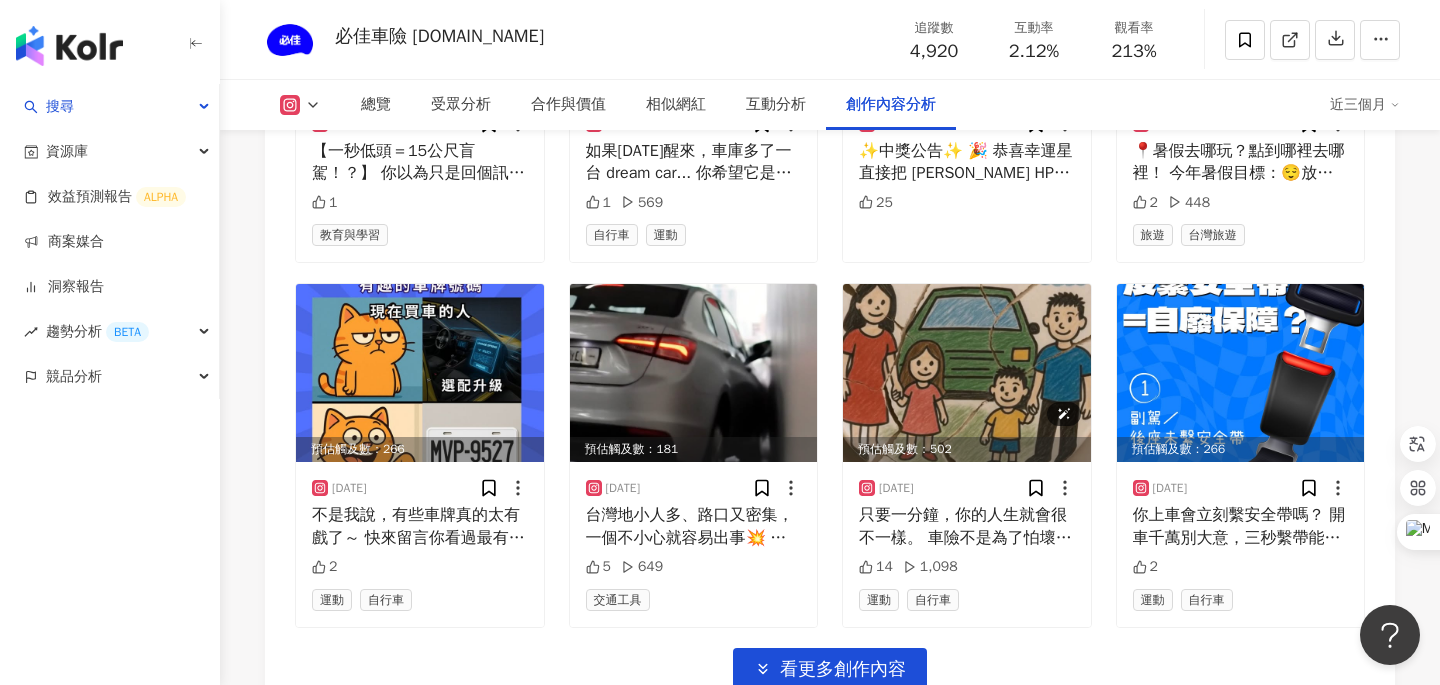 scroll, scrollTop: 6832, scrollLeft: 0, axis: vertical 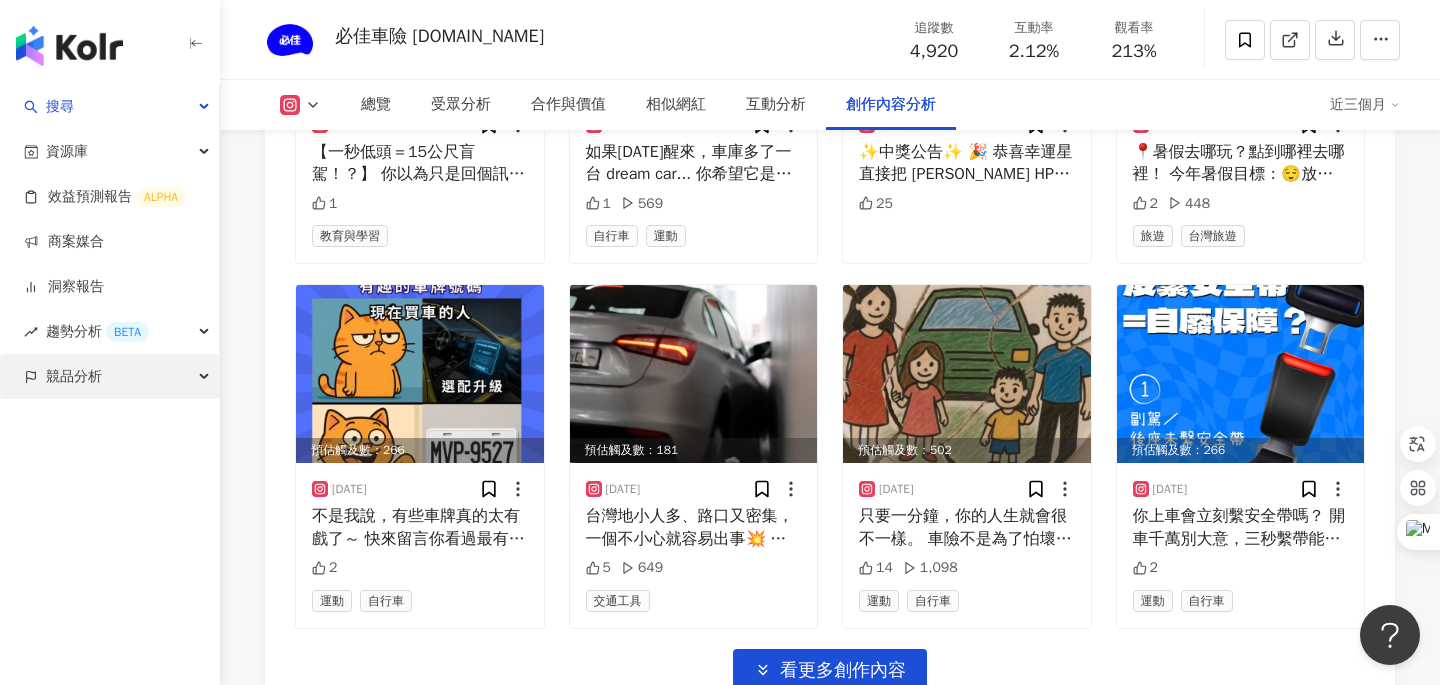 click on "競品分析" at bounding box center [109, 376] 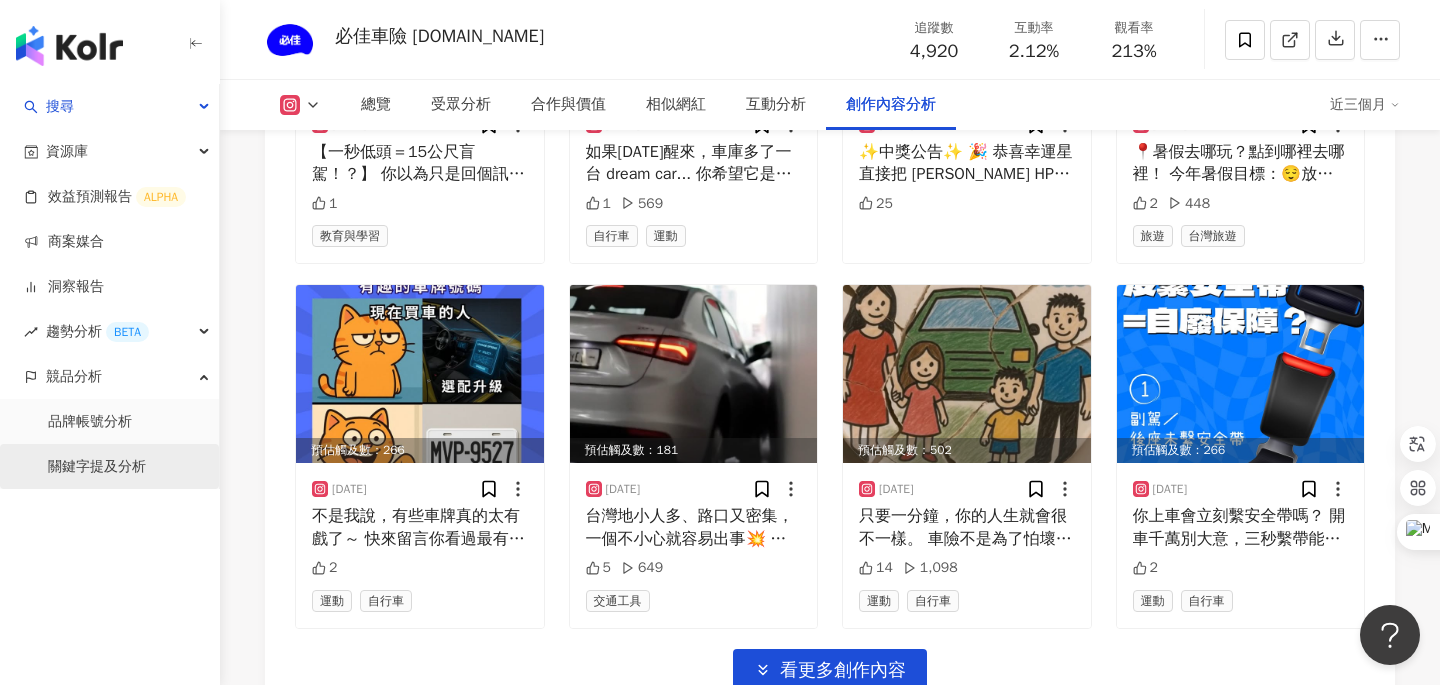 click on "關鍵字提及分析" at bounding box center [97, 467] 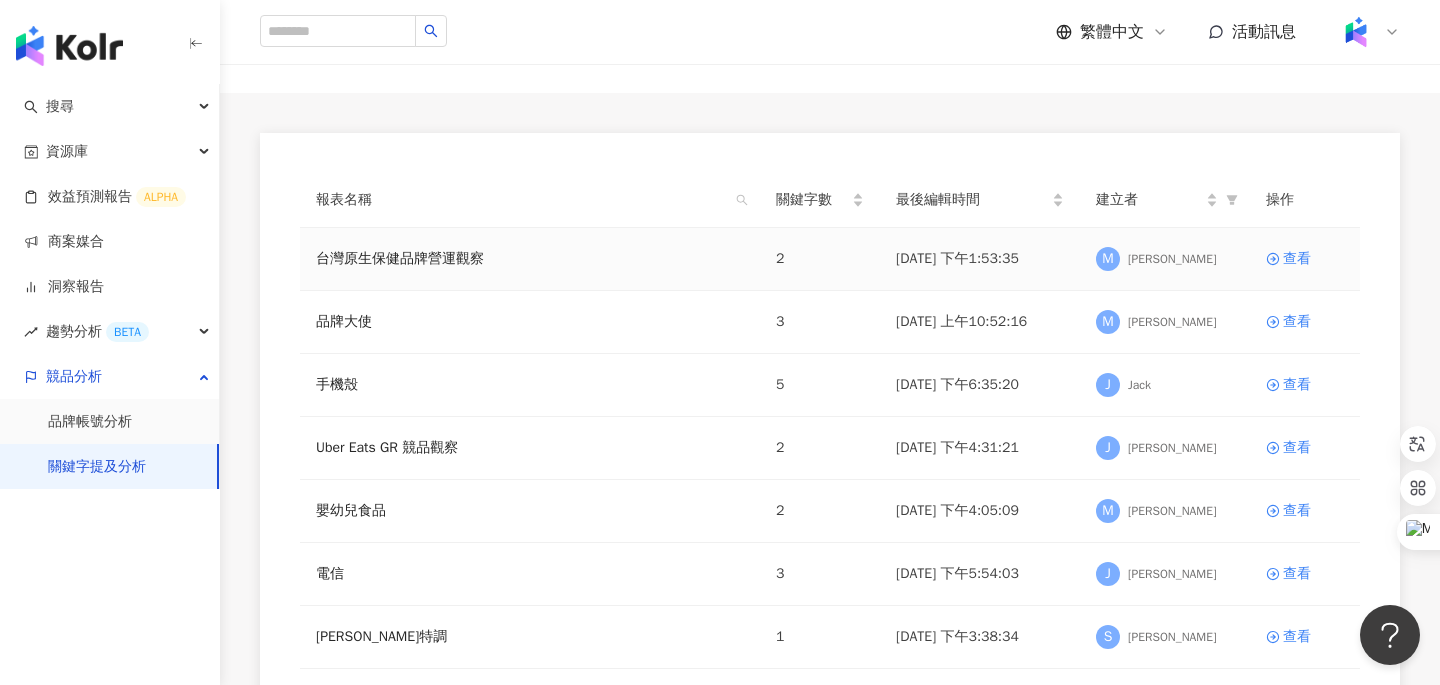 scroll, scrollTop: 86, scrollLeft: 0, axis: vertical 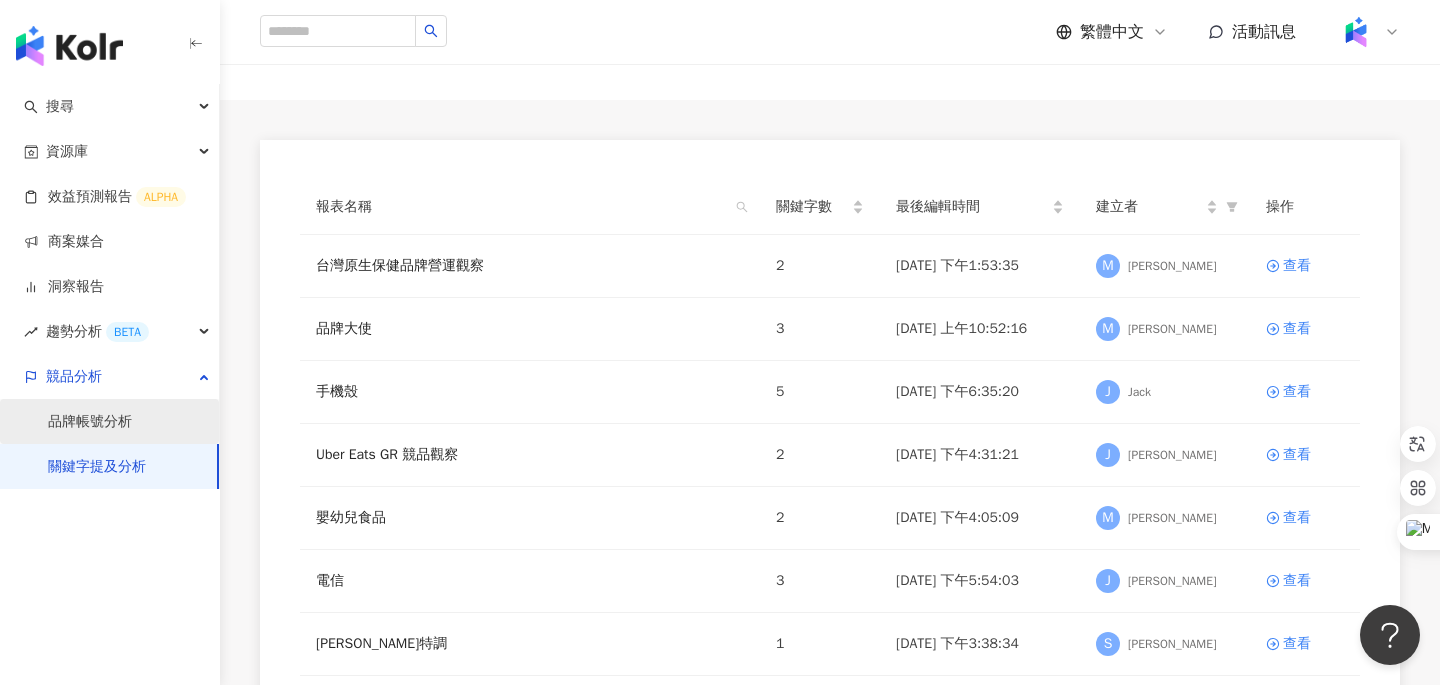 click on "品牌帳號分析" at bounding box center [90, 422] 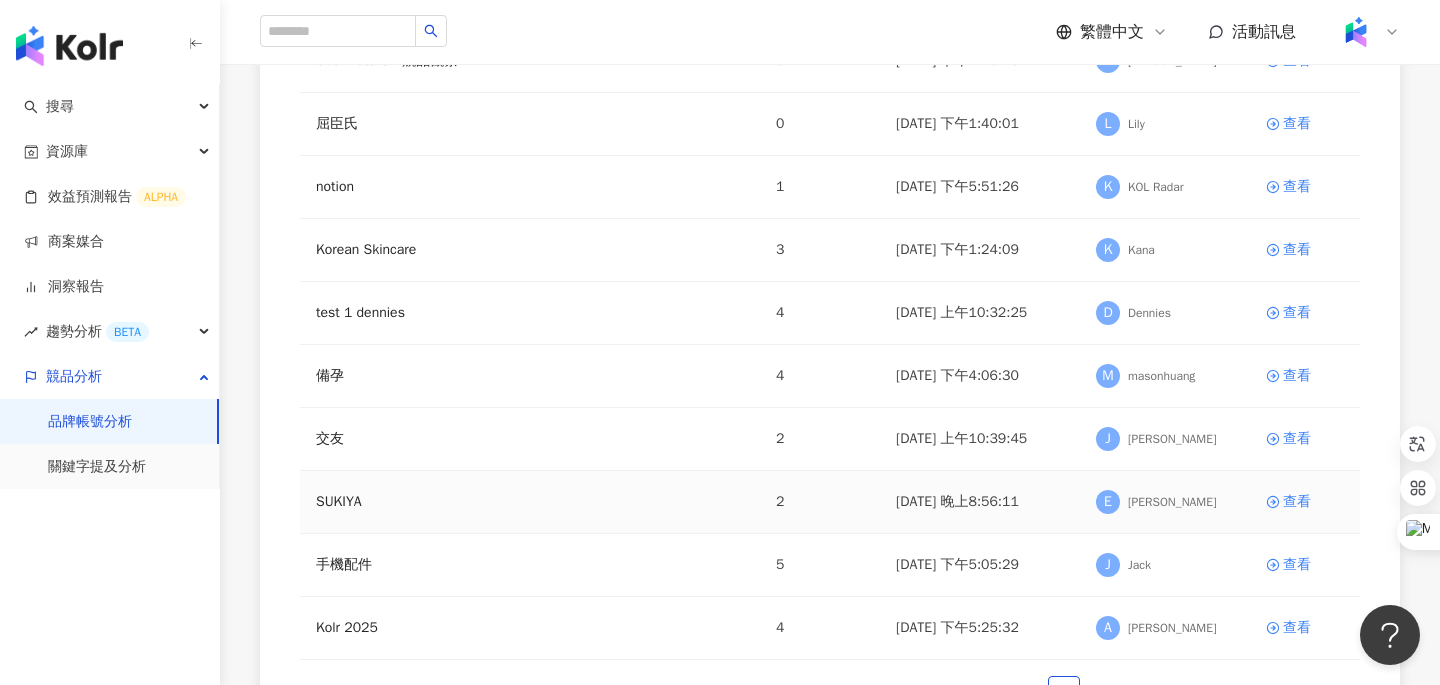 scroll, scrollTop: 300, scrollLeft: 0, axis: vertical 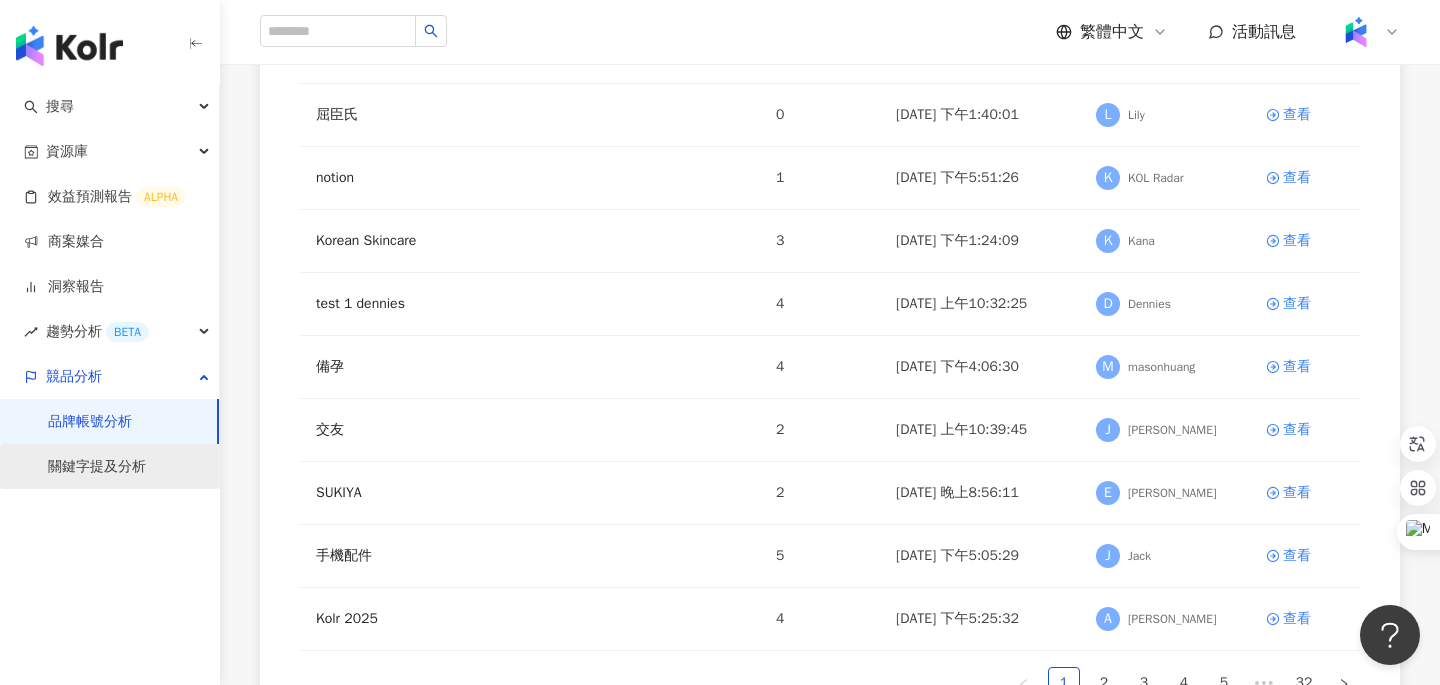 click on "關鍵字提及分析" at bounding box center [97, 467] 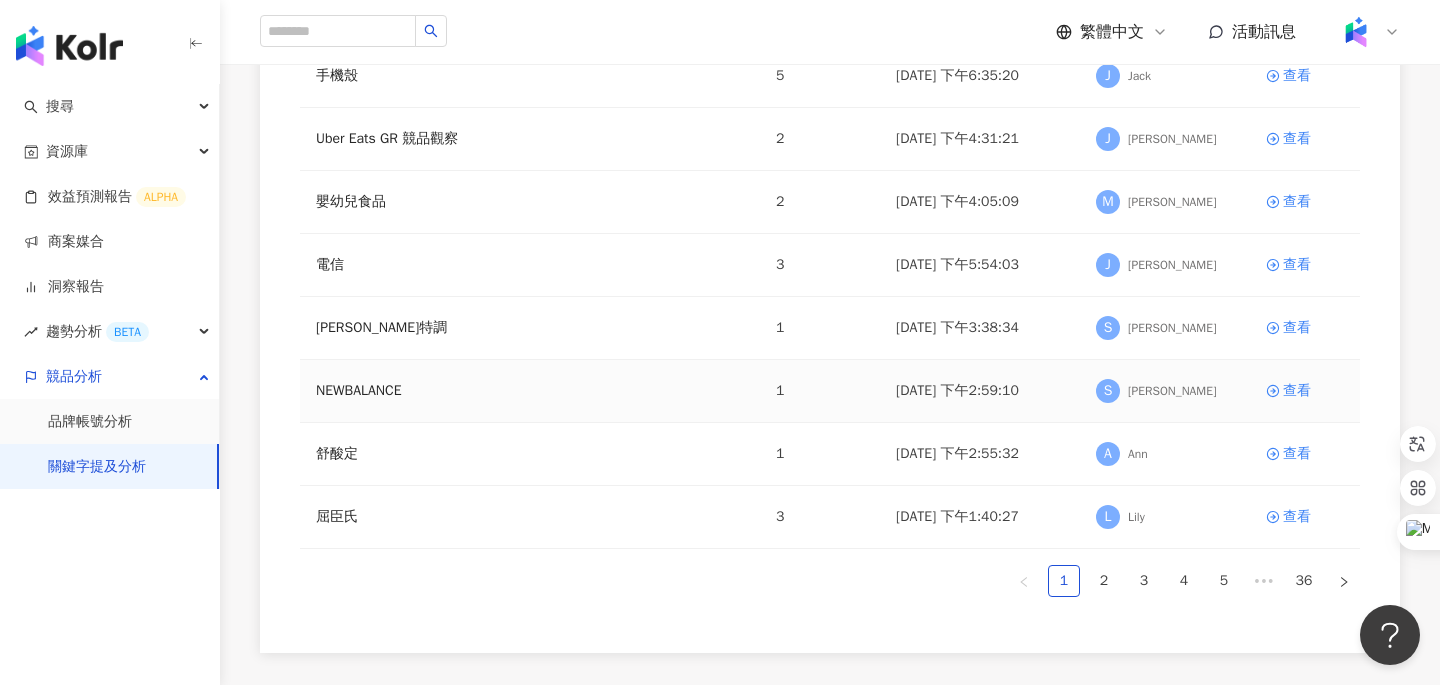 scroll, scrollTop: 0, scrollLeft: 0, axis: both 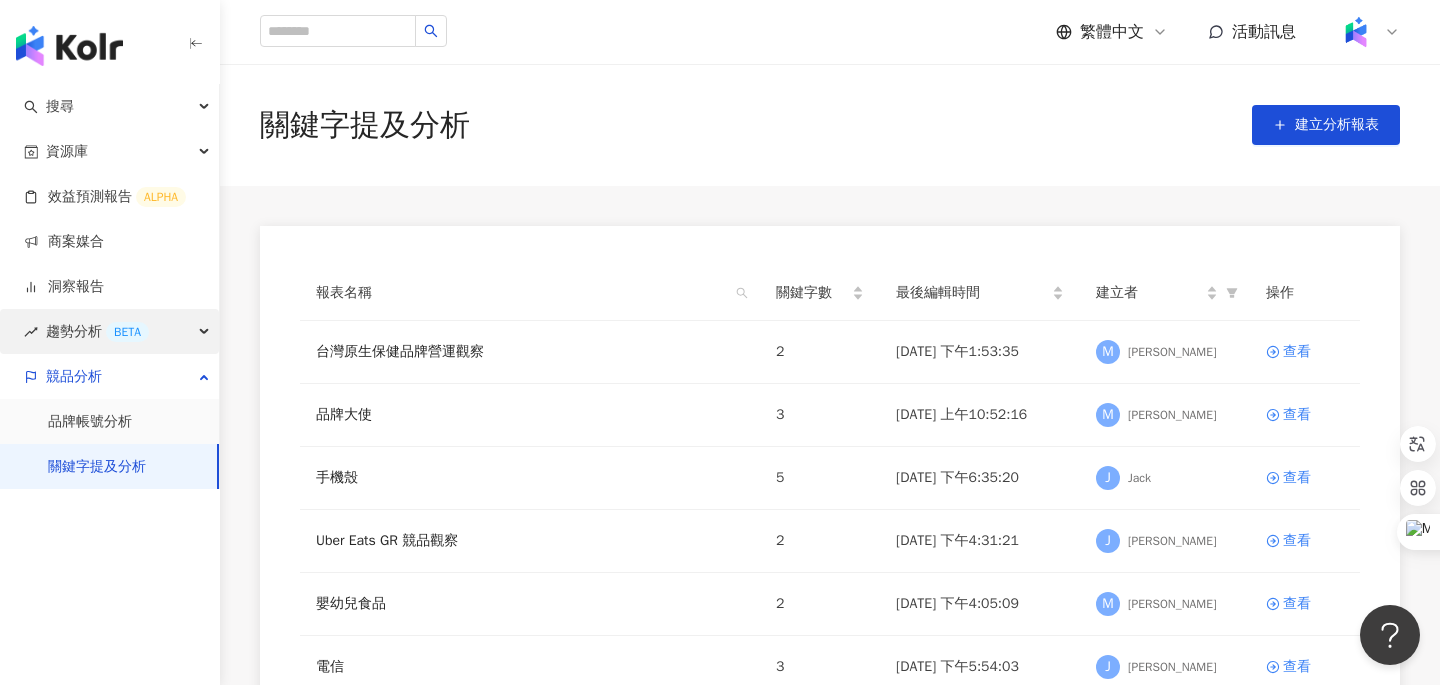 click on "趨勢分析 BETA" at bounding box center (109, 331) 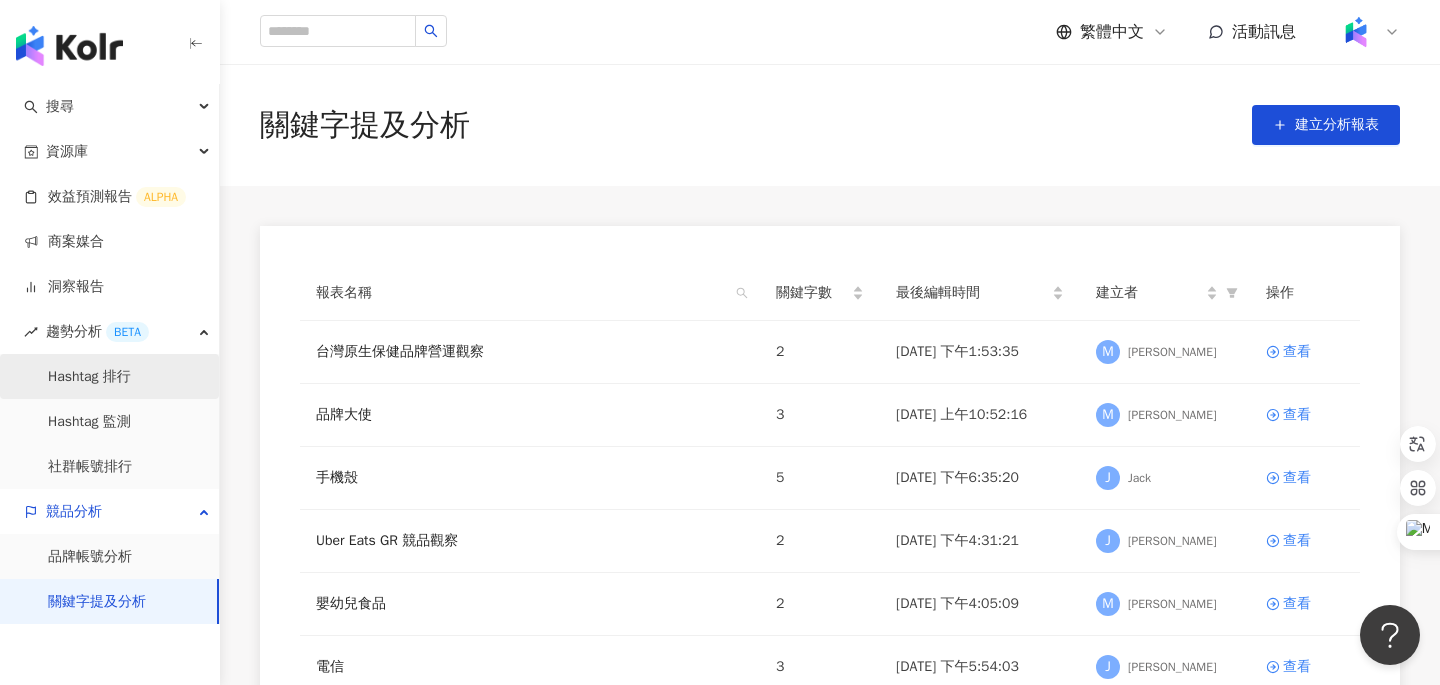 click on "Hashtag 排行" at bounding box center (89, 377) 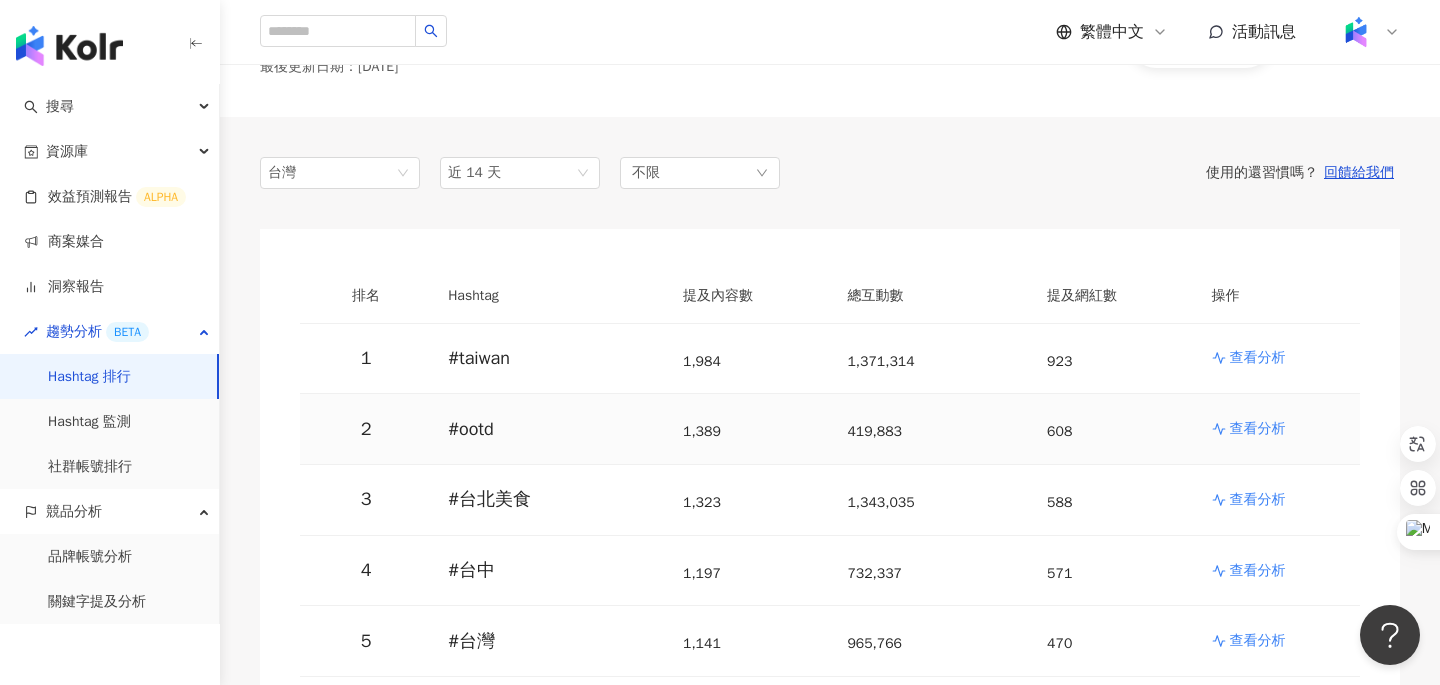 scroll, scrollTop: 87, scrollLeft: 0, axis: vertical 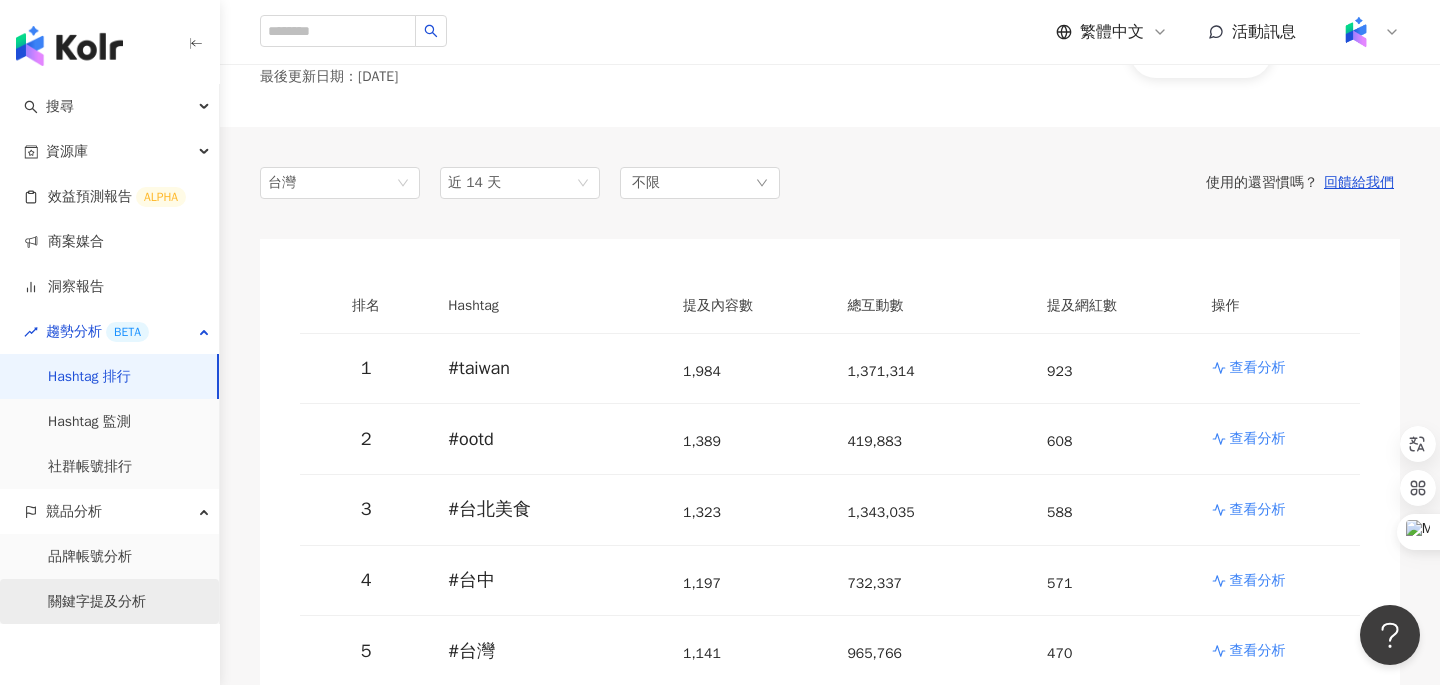 click on "關鍵字提及分析" at bounding box center [97, 602] 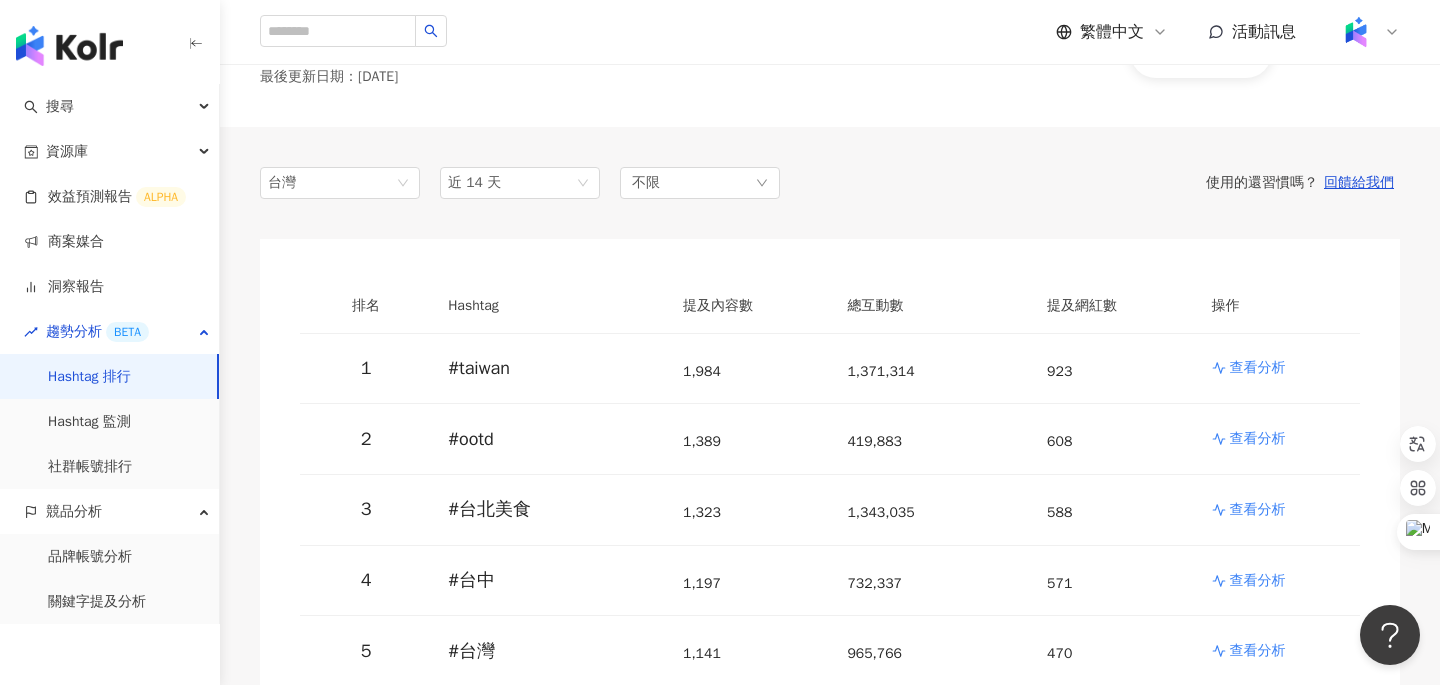 scroll, scrollTop: 0, scrollLeft: 0, axis: both 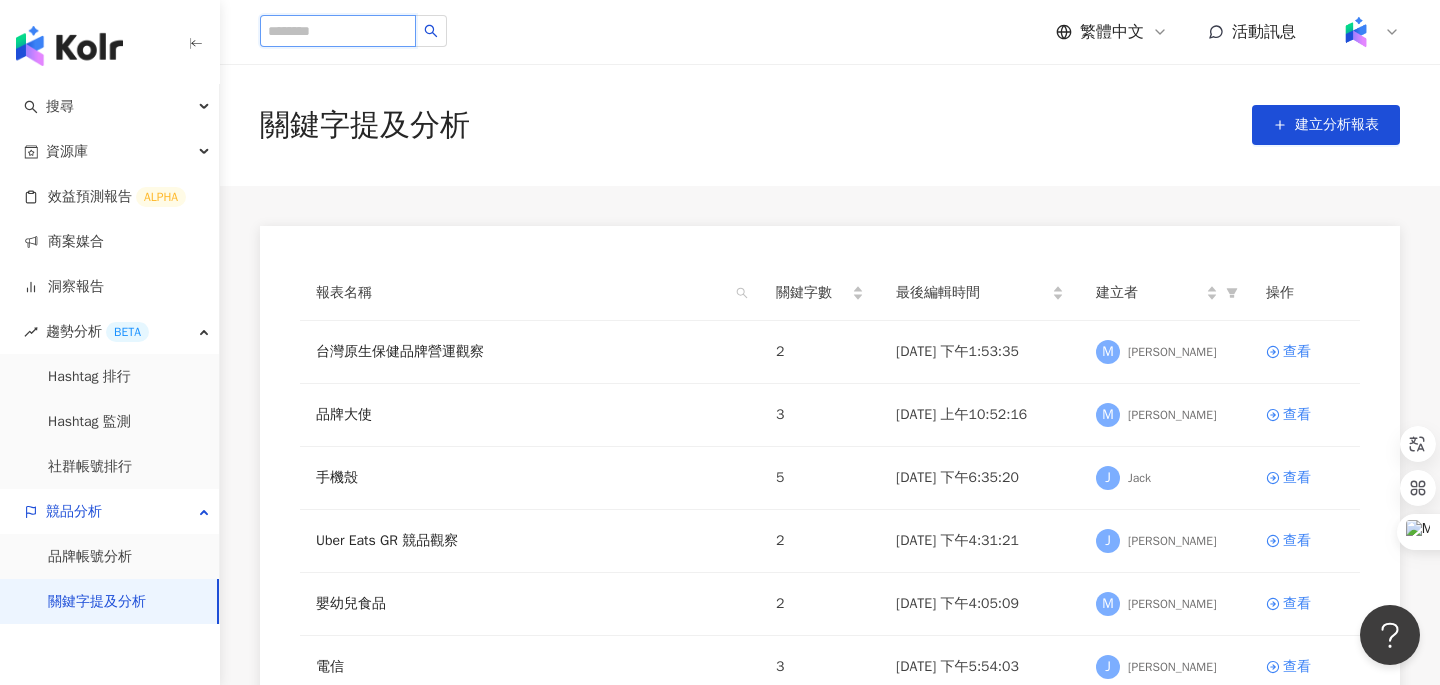 click at bounding box center [338, 31] 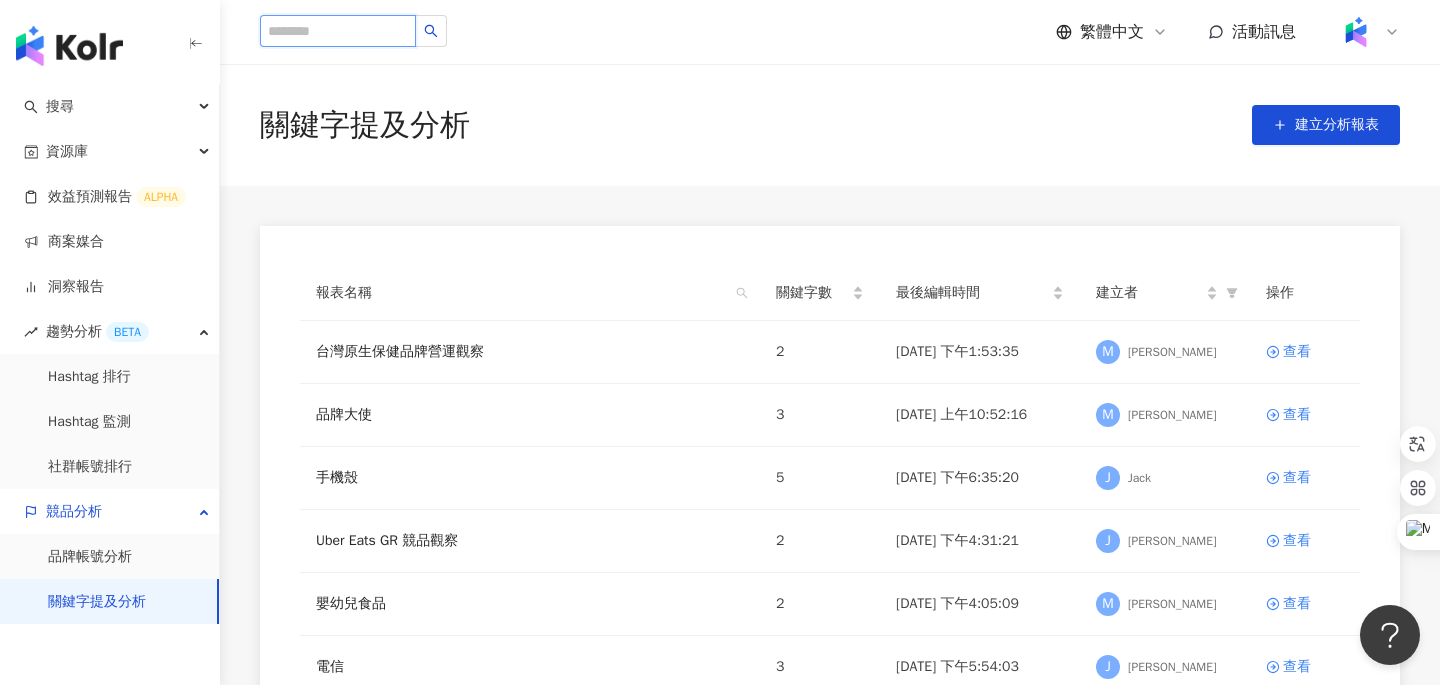 click at bounding box center (338, 31) 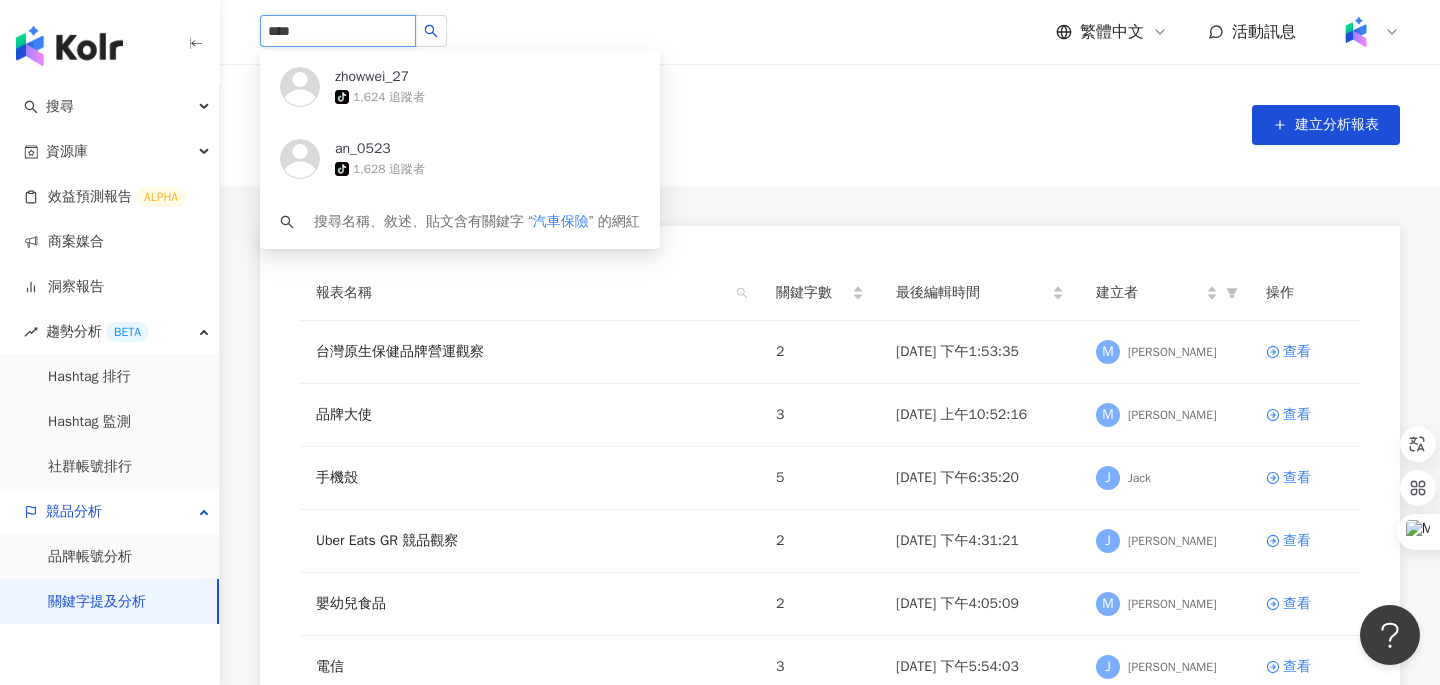 type on "****" 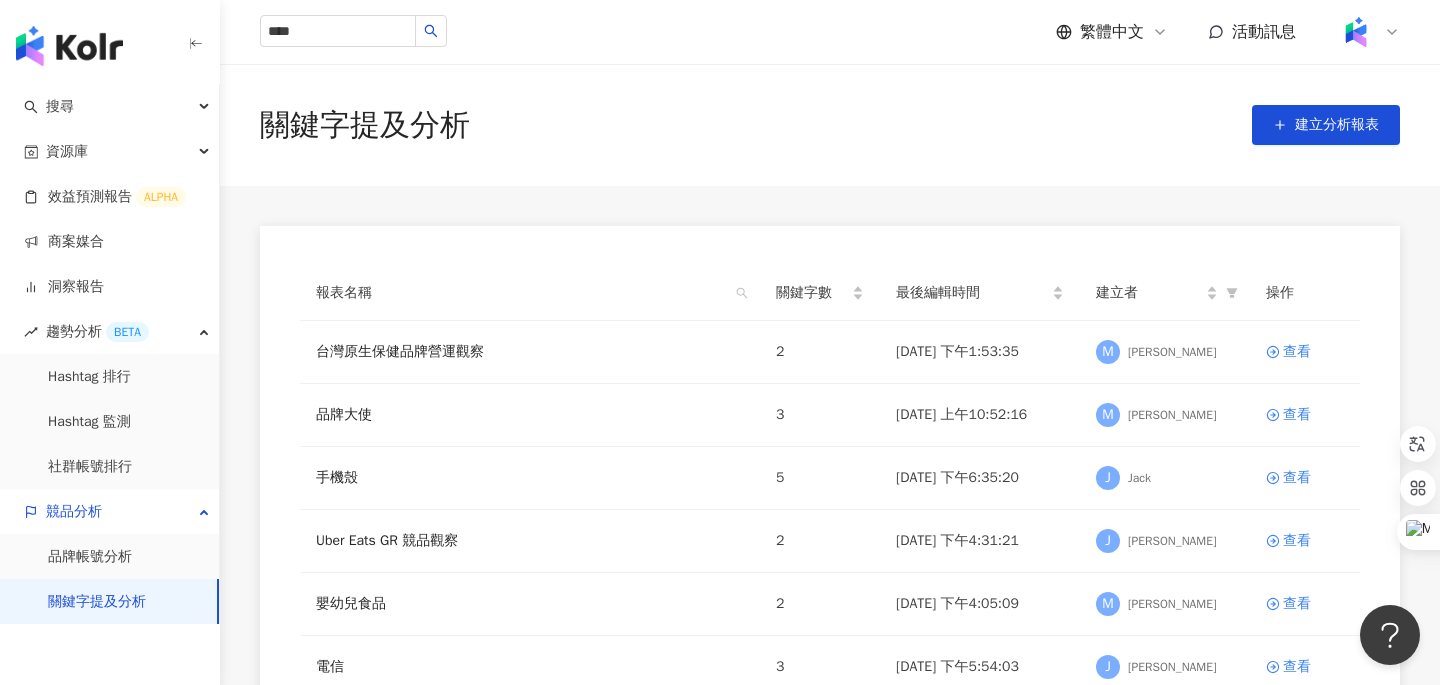 click on "**** zhowwei_27 tiktok-icon 1,624   追蹤者 an_0523 tiktok-icon 1,628   追蹤者 搜尋名稱、敘述、貼文含有關鍵字 “ 汽車保險 ” 的網紅 繁體中文 活動訊息" at bounding box center [830, 32] 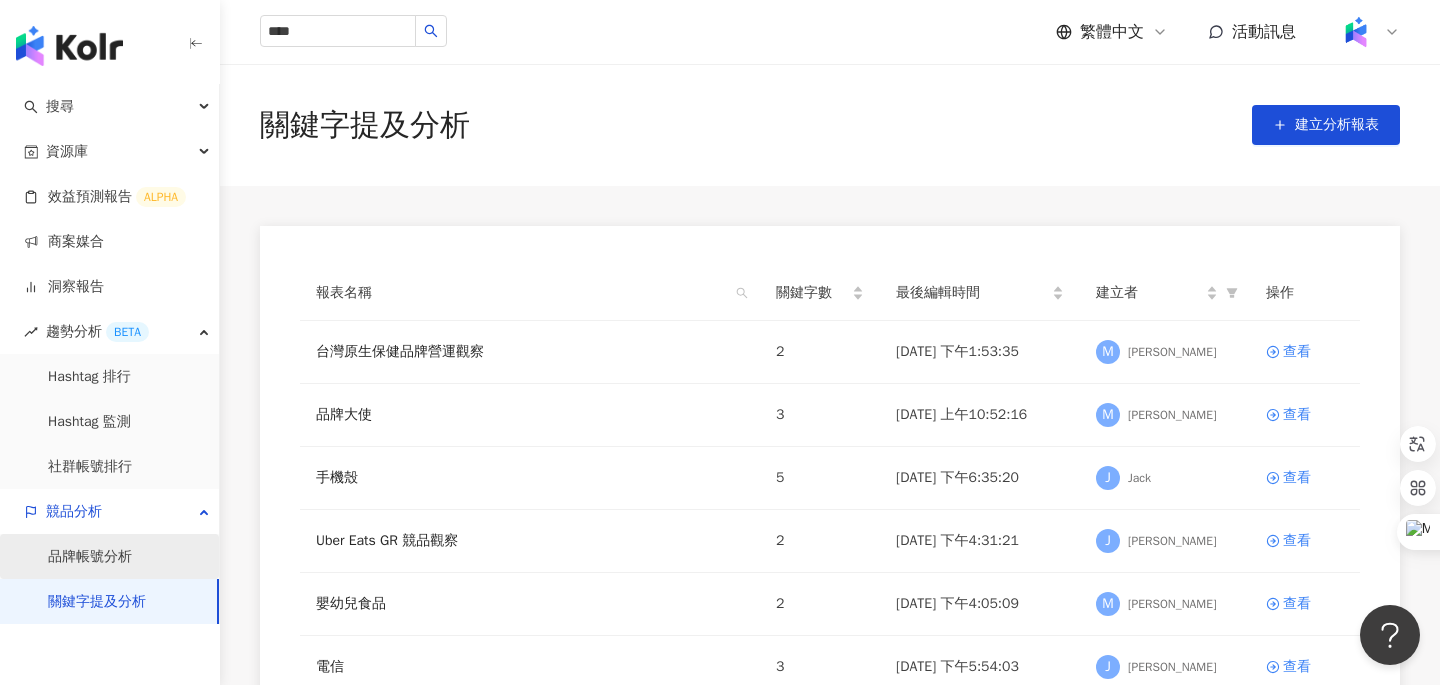 click on "品牌帳號分析" at bounding box center (90, 557) 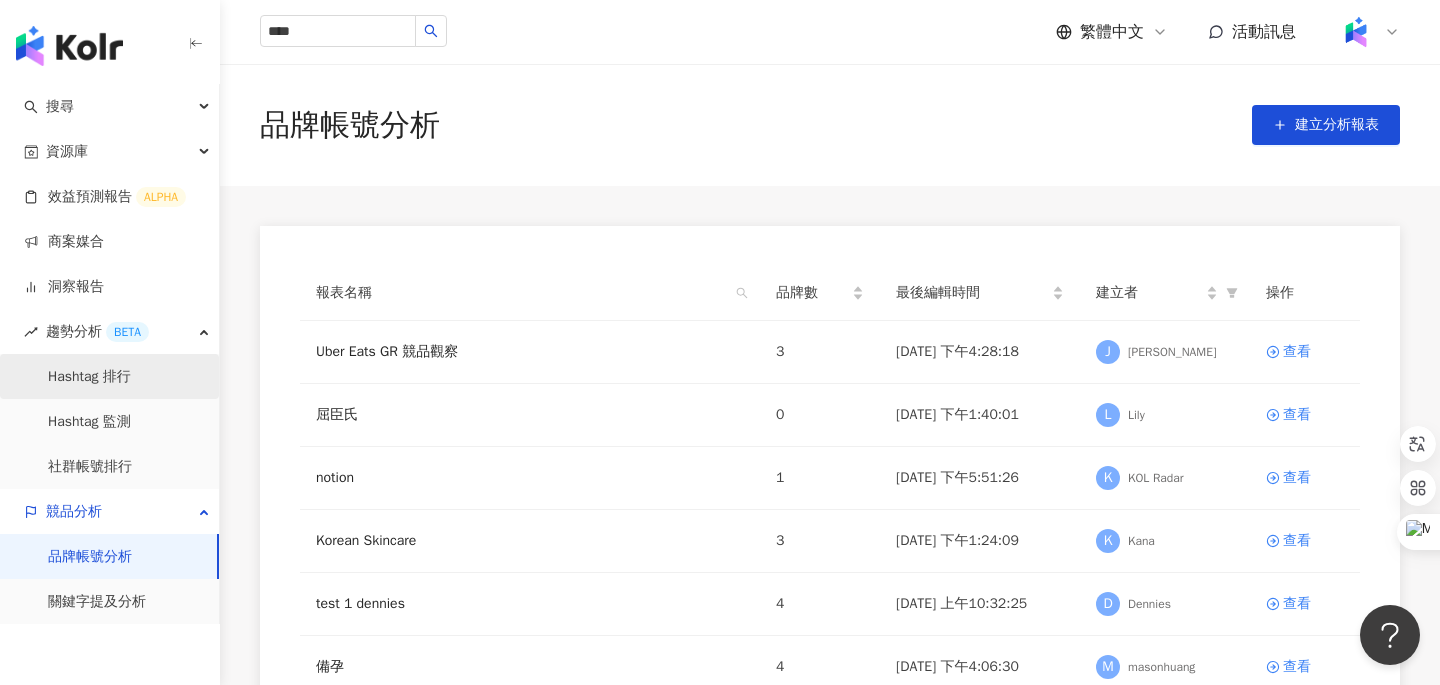 click on "Hashtag 排行" at bounding box center [89, 377] 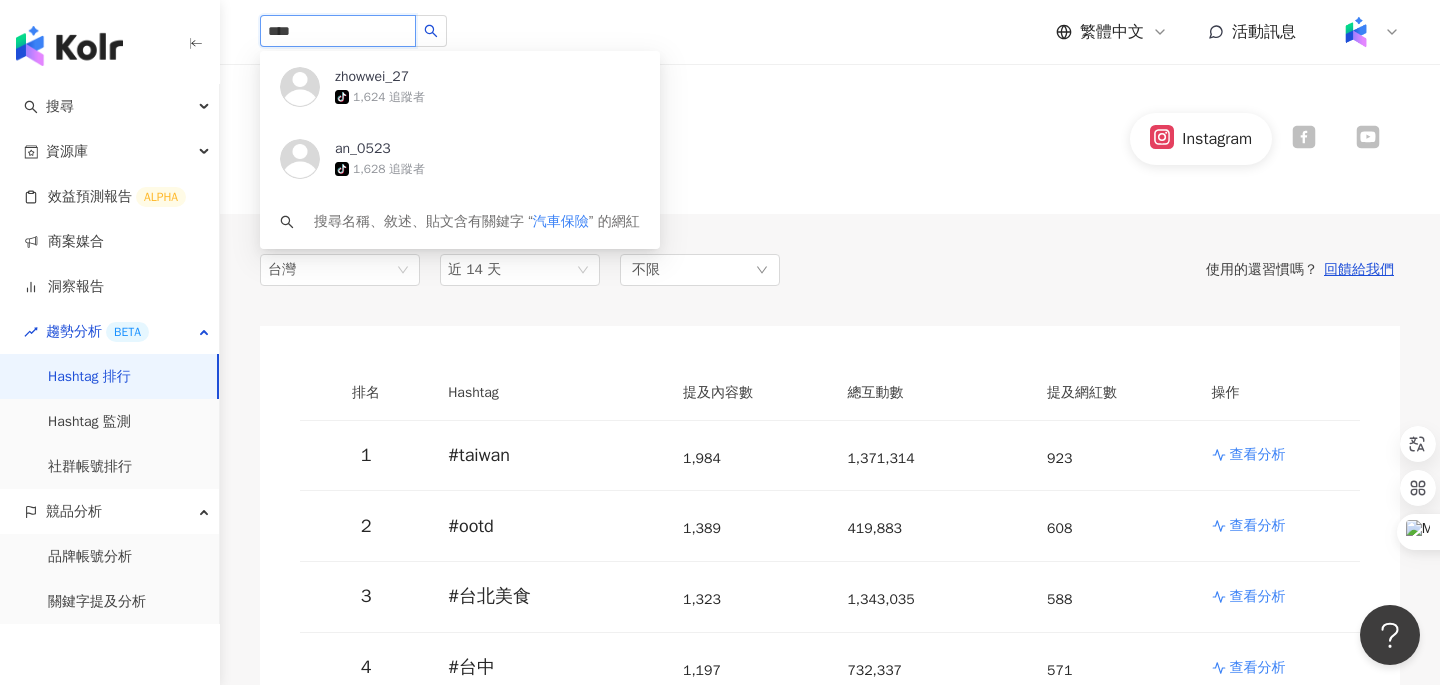 click on "****" at bounding box center [338, 31] 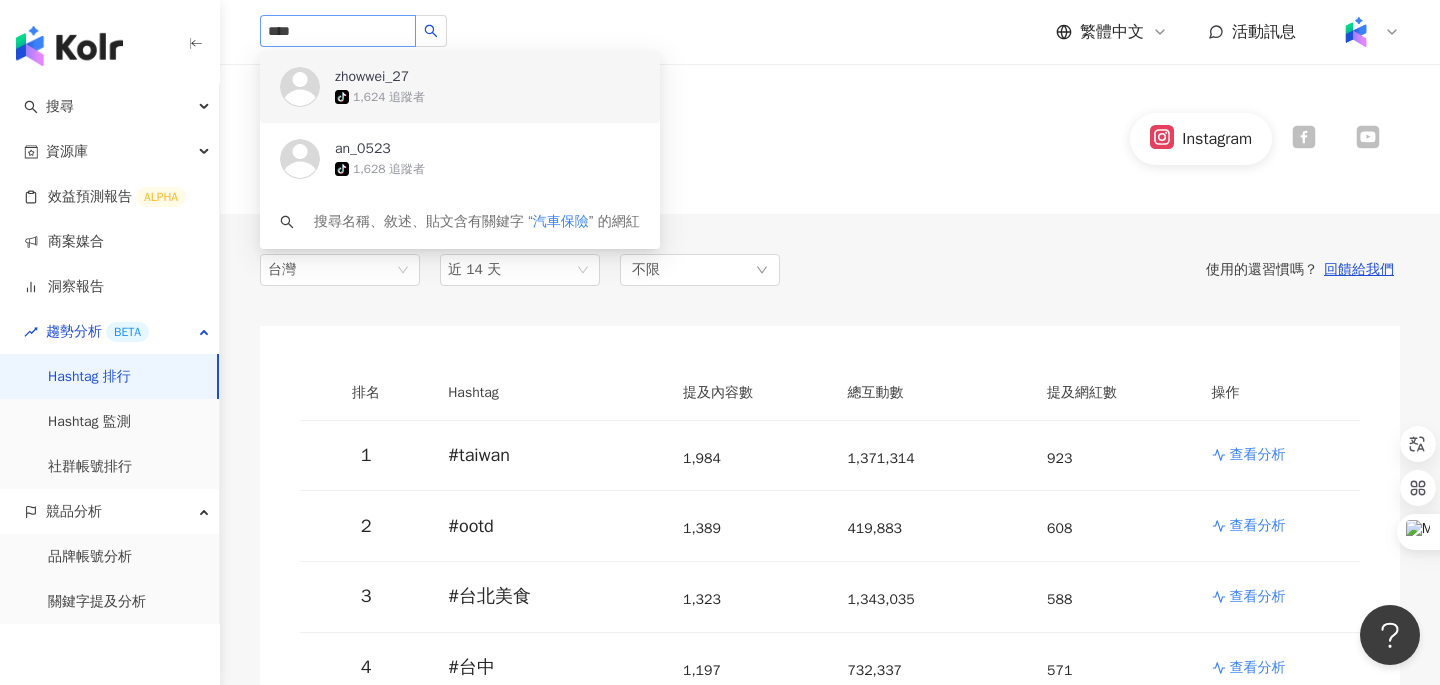 type 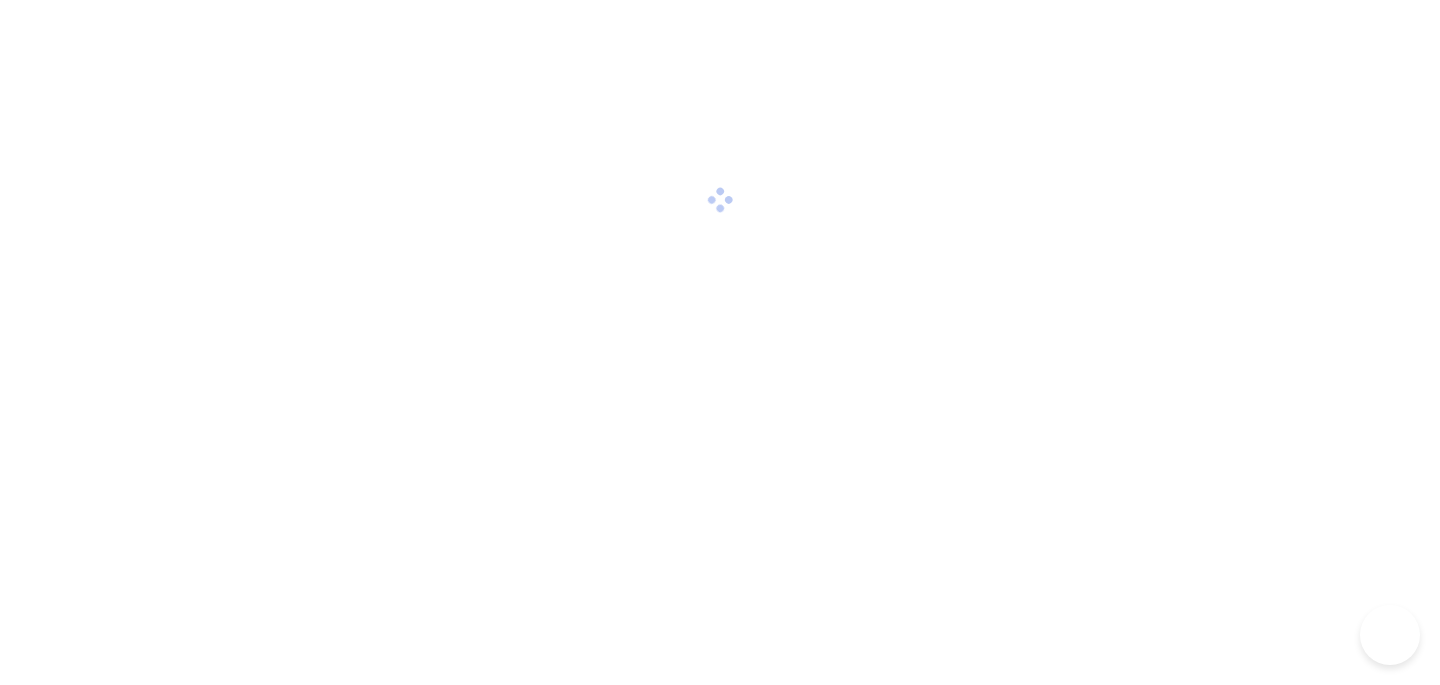 scroll, scrollTop: 0, scrollLeft: 0, axis: both 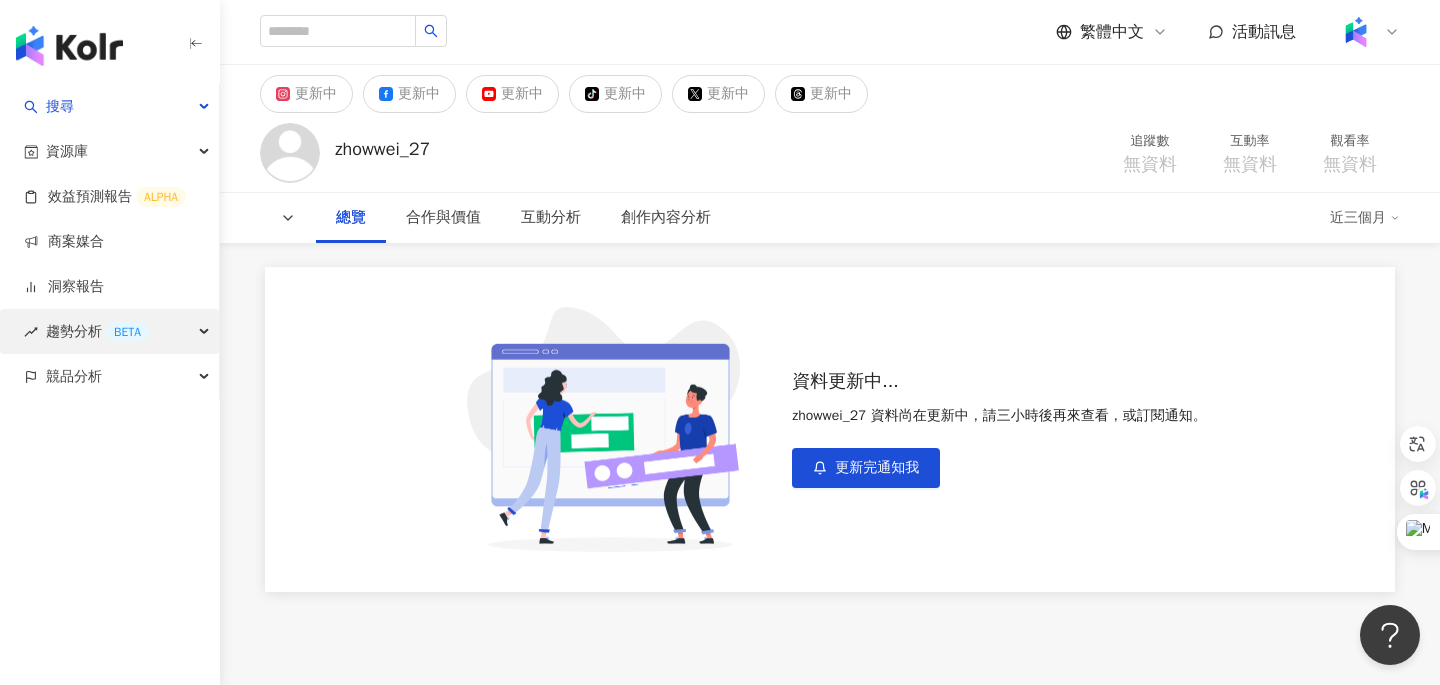 click on "趨勢分析 BETA" at bounding box center [109, 331] 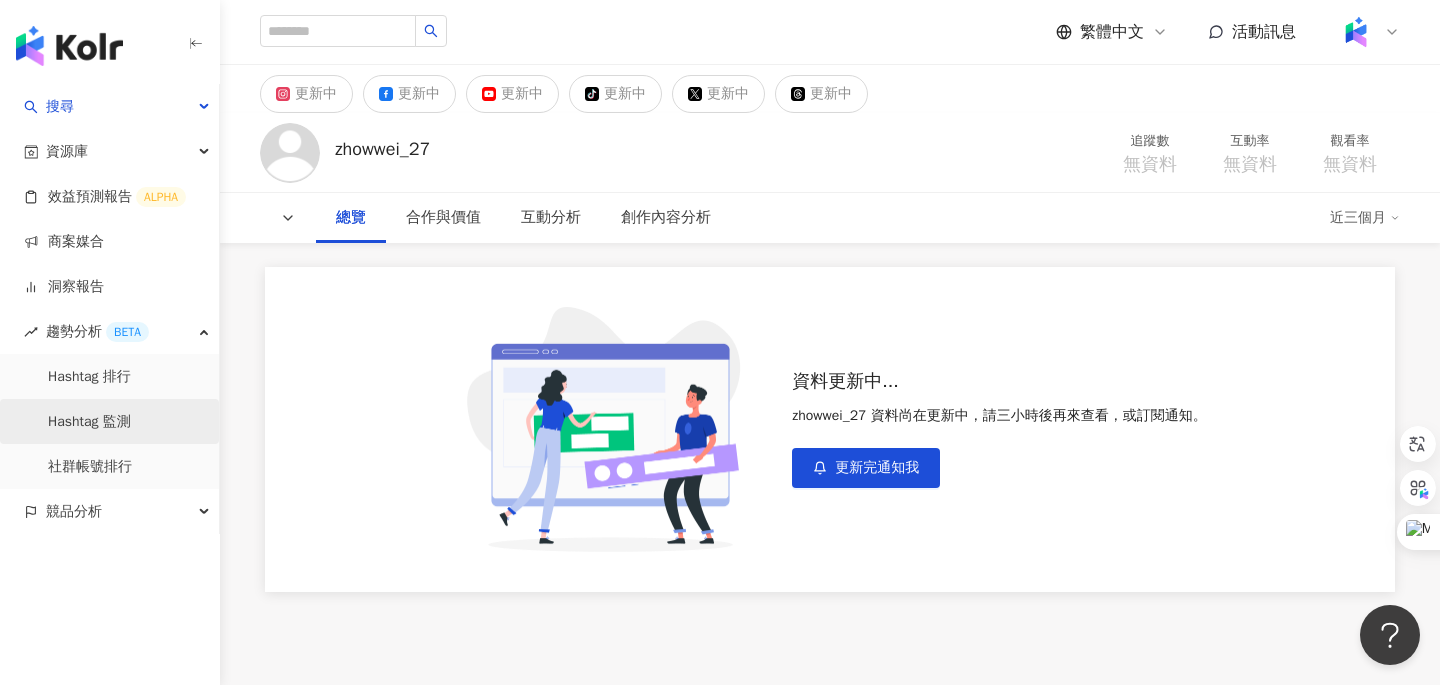click on "Hashtag 監測" at bounding box center (89, 422) 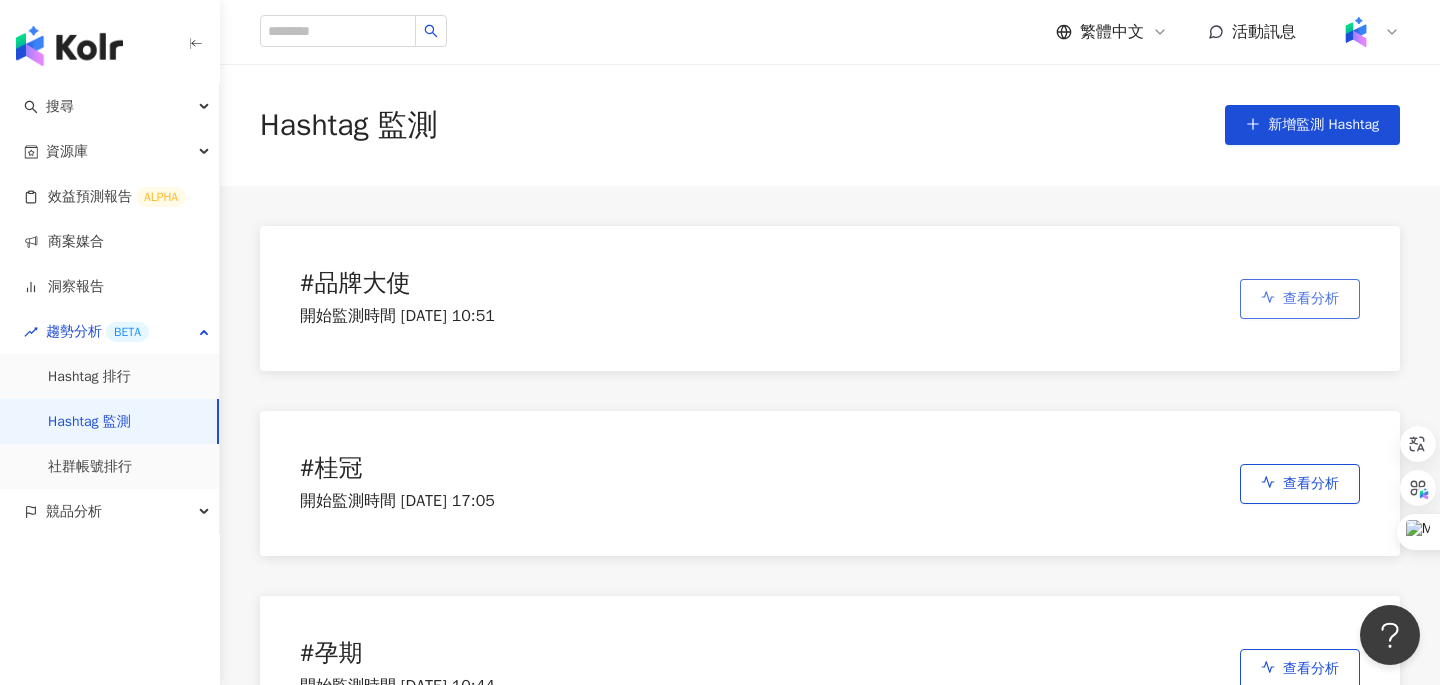 click on "查看分析" at bounding box center [1311, 299] 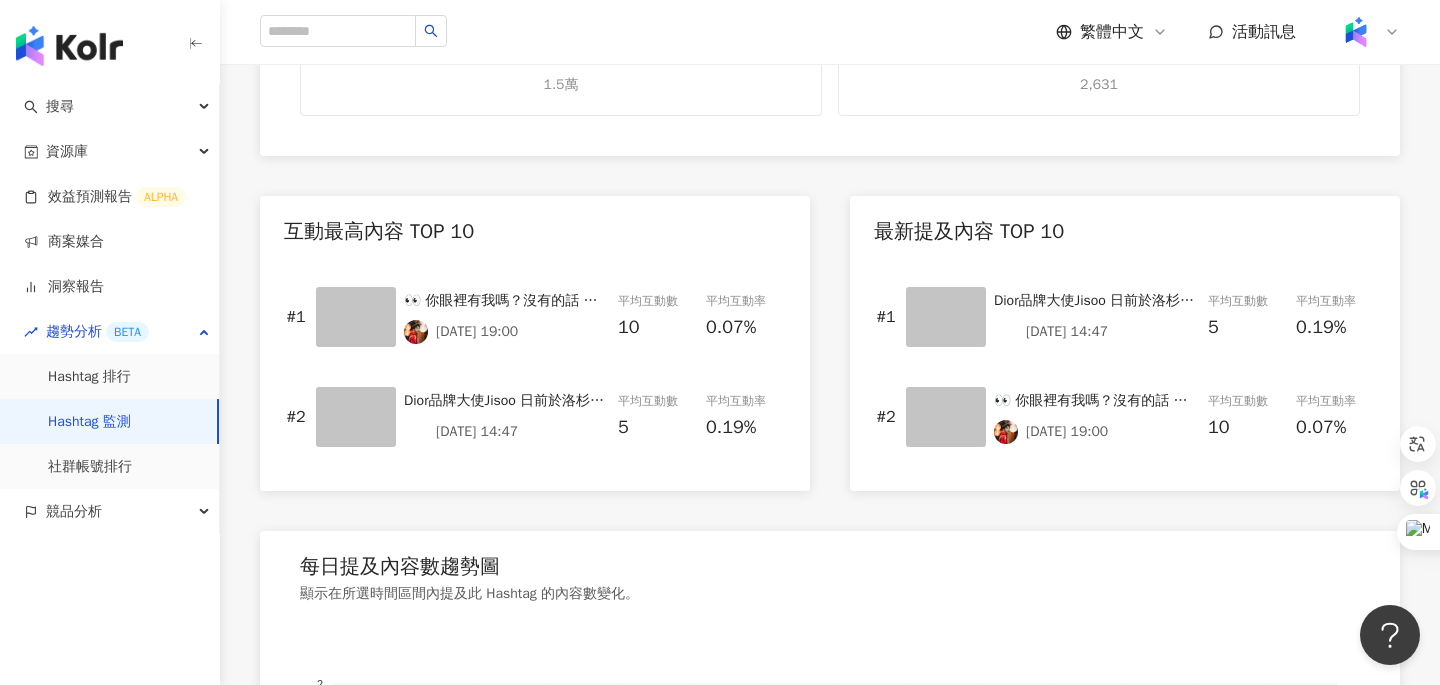 scroll, scrollTop: 868, scrollLeft: 0, axis: vertical 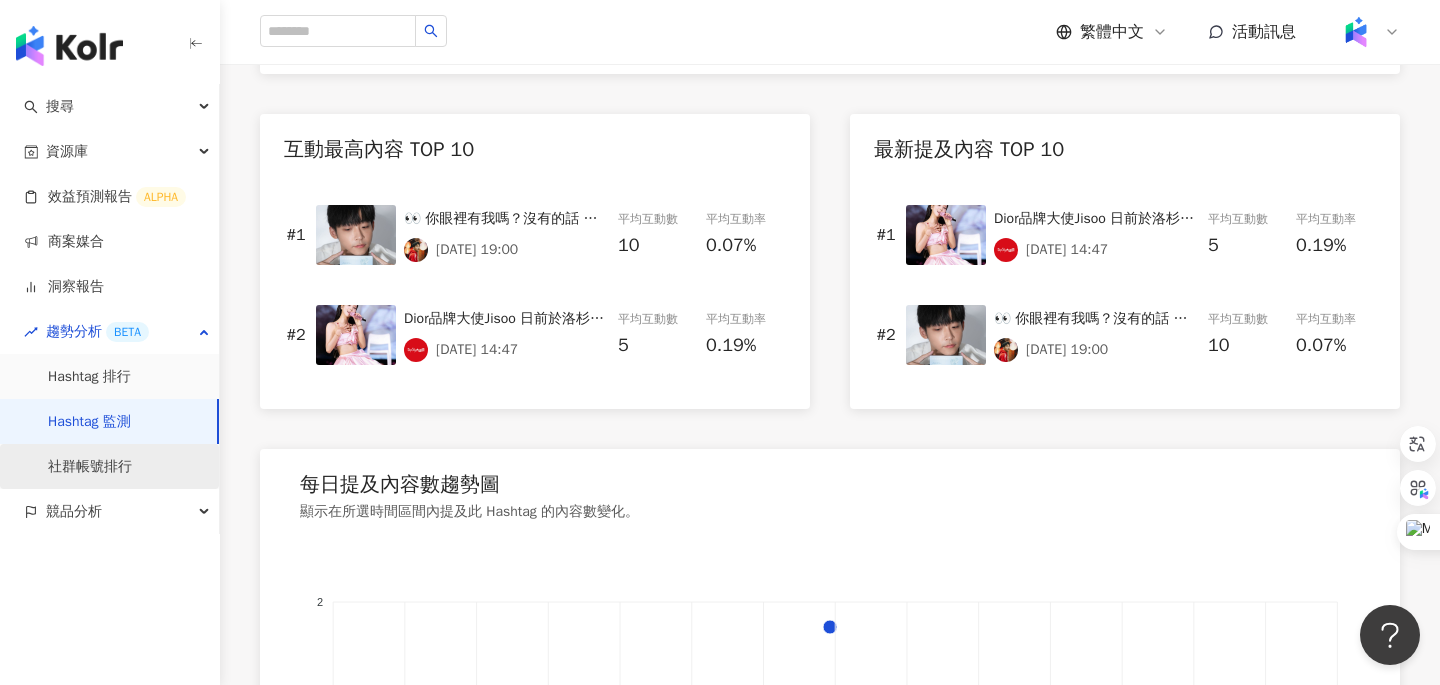 click on "社群帳號排行" at bounding box center (90, 467) 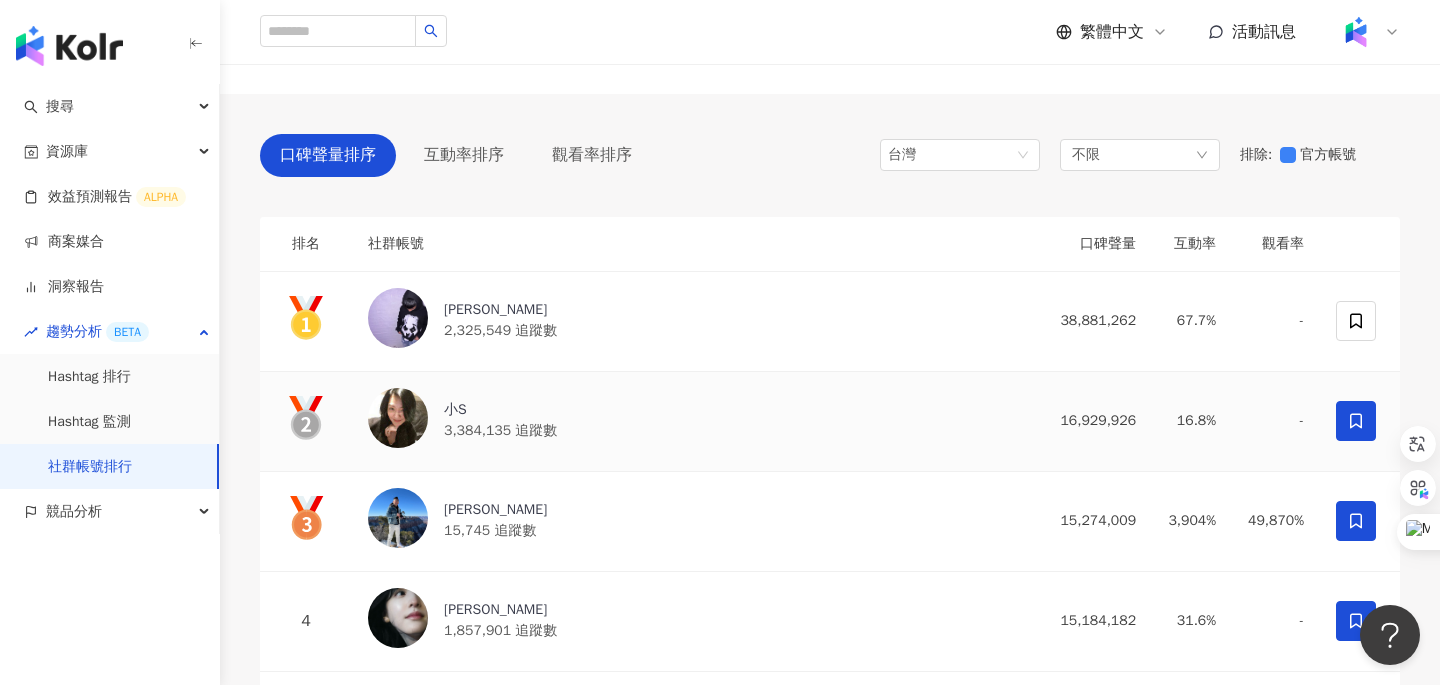 scroll, scrollTop: 121, scrollLeft: 0, axis: vertical 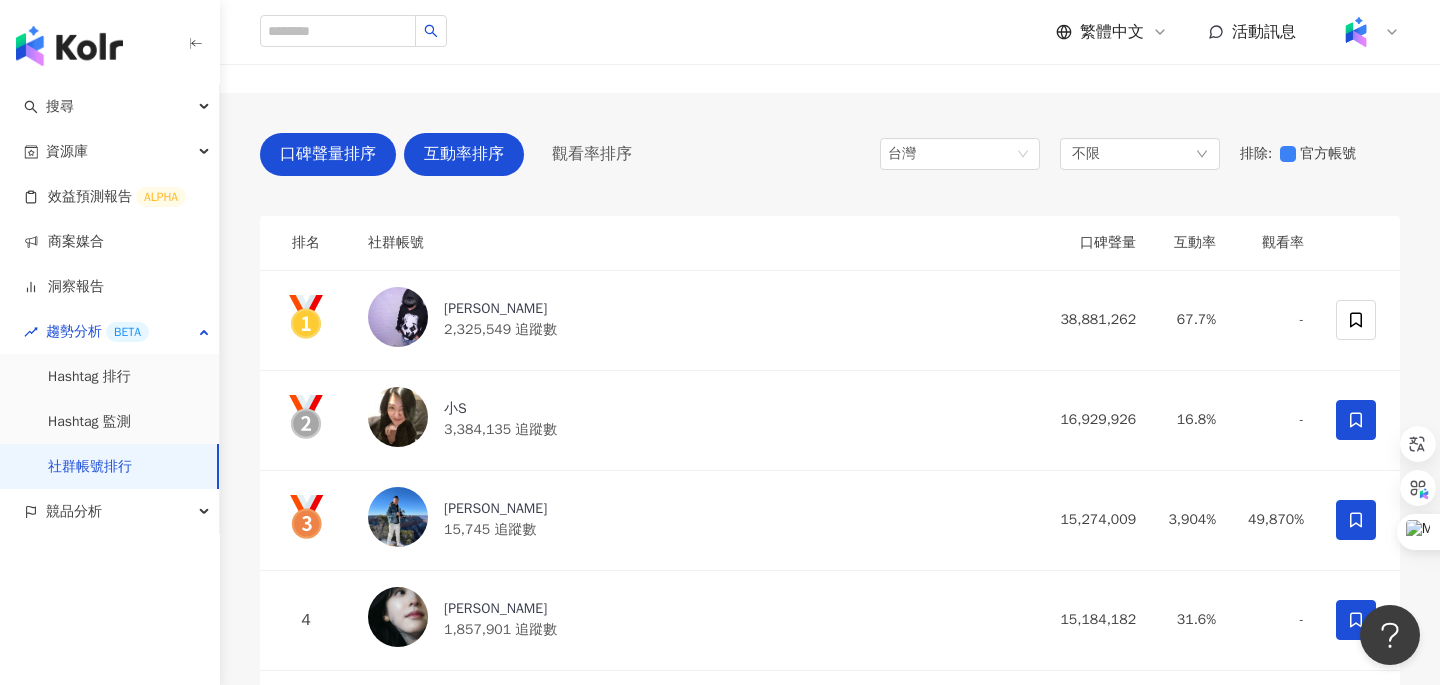click on "互動率排序" at bounding box center [464, 154] 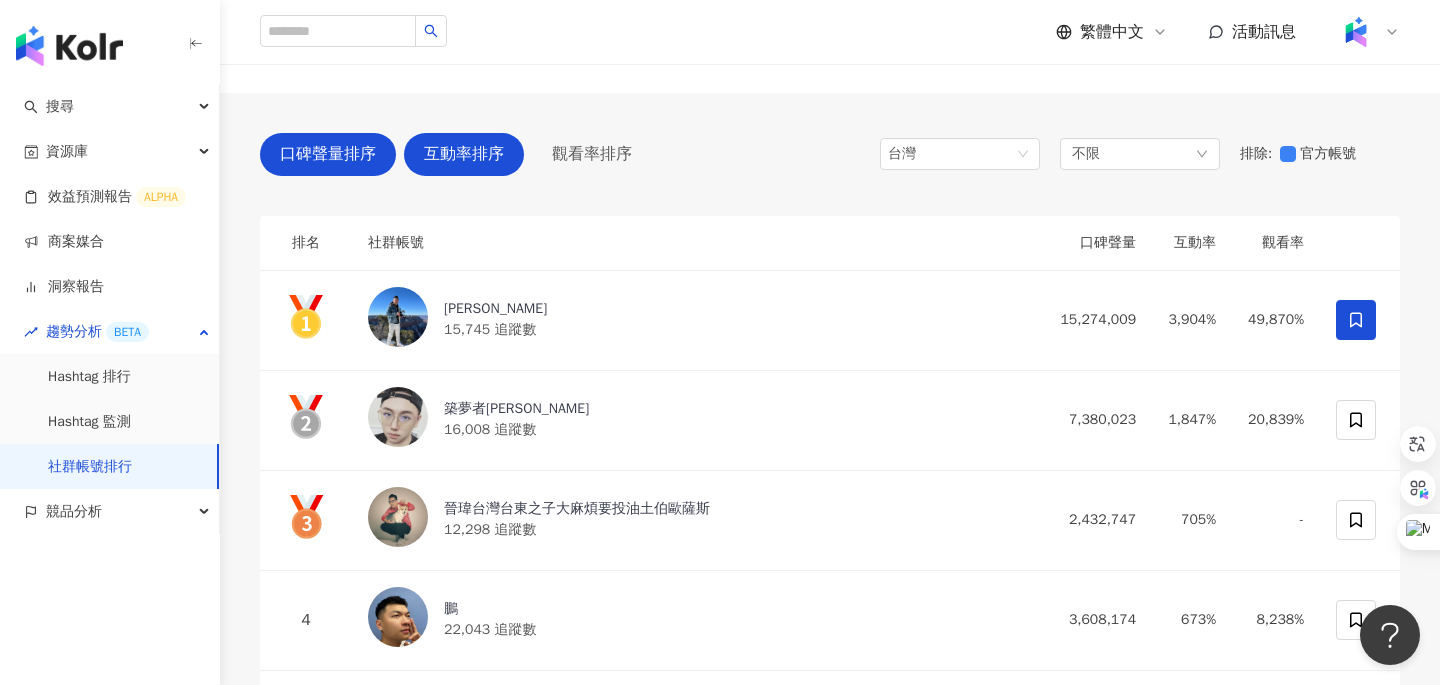 click on "口碑聲量排序" at bounding box center [328, 154] 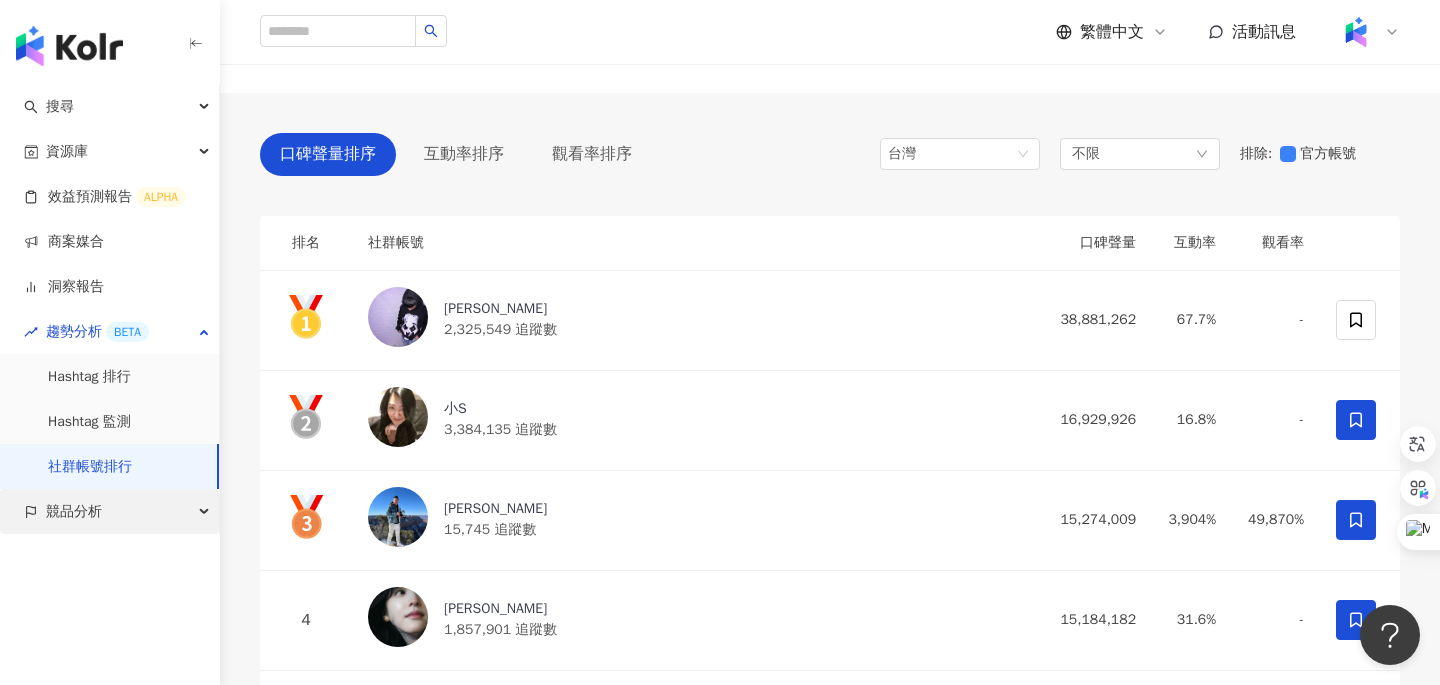 click on "競品分析" at bounding box center [109, 511] 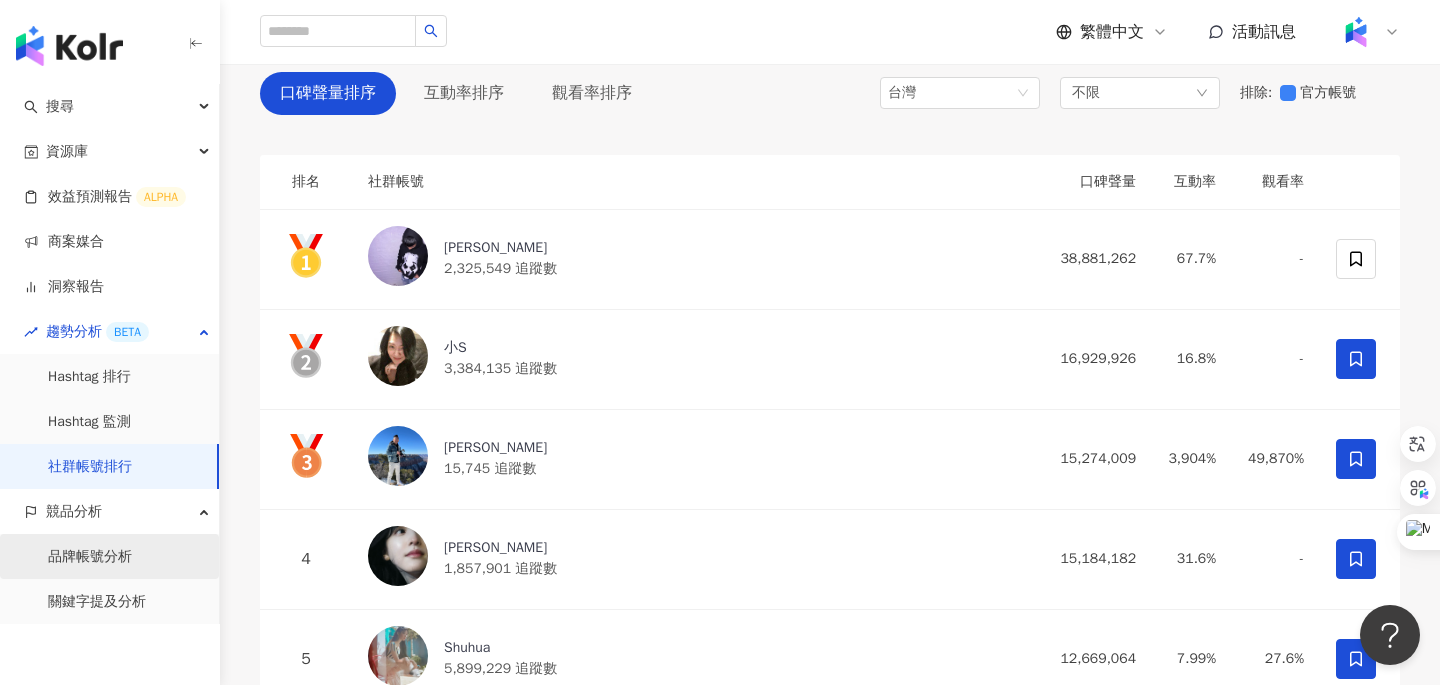 scroll, scrollTop: 185, scrollLeft: 0, axis: vertical 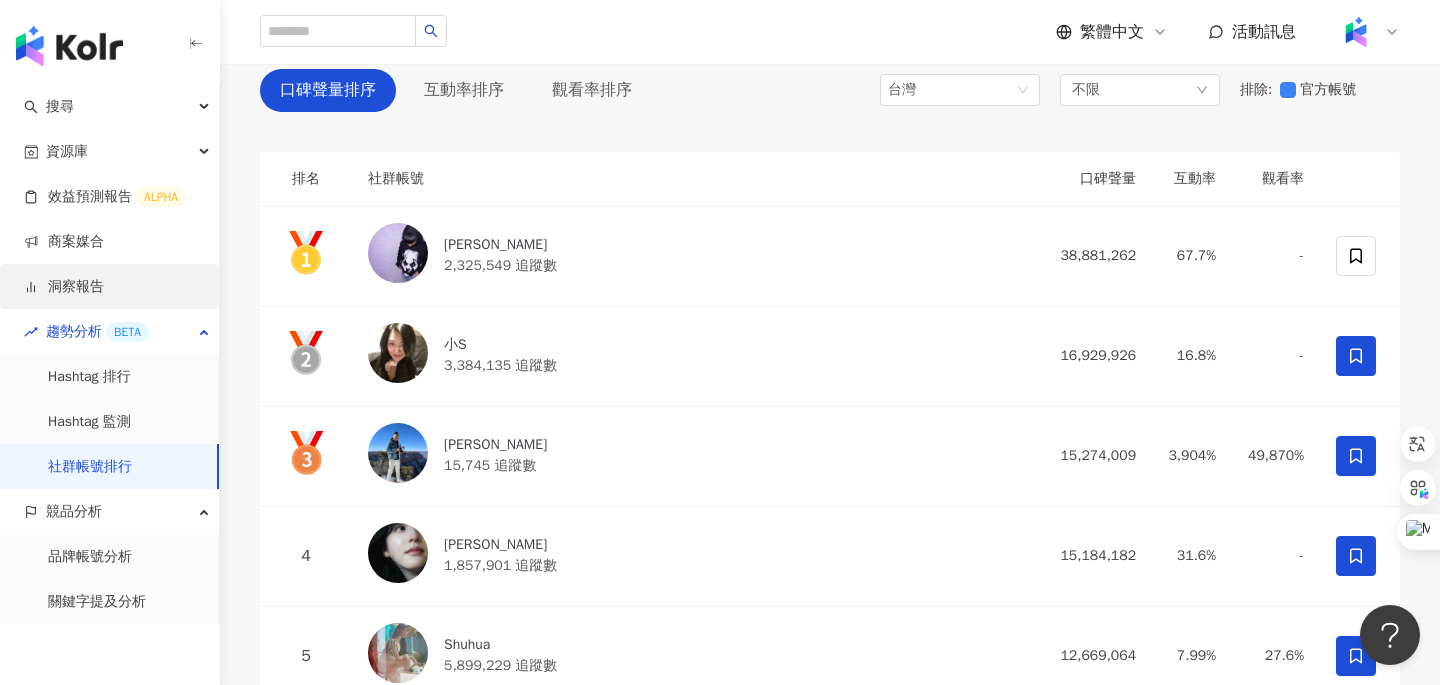 click on "洞察報告" at bounding box center [64, 287] 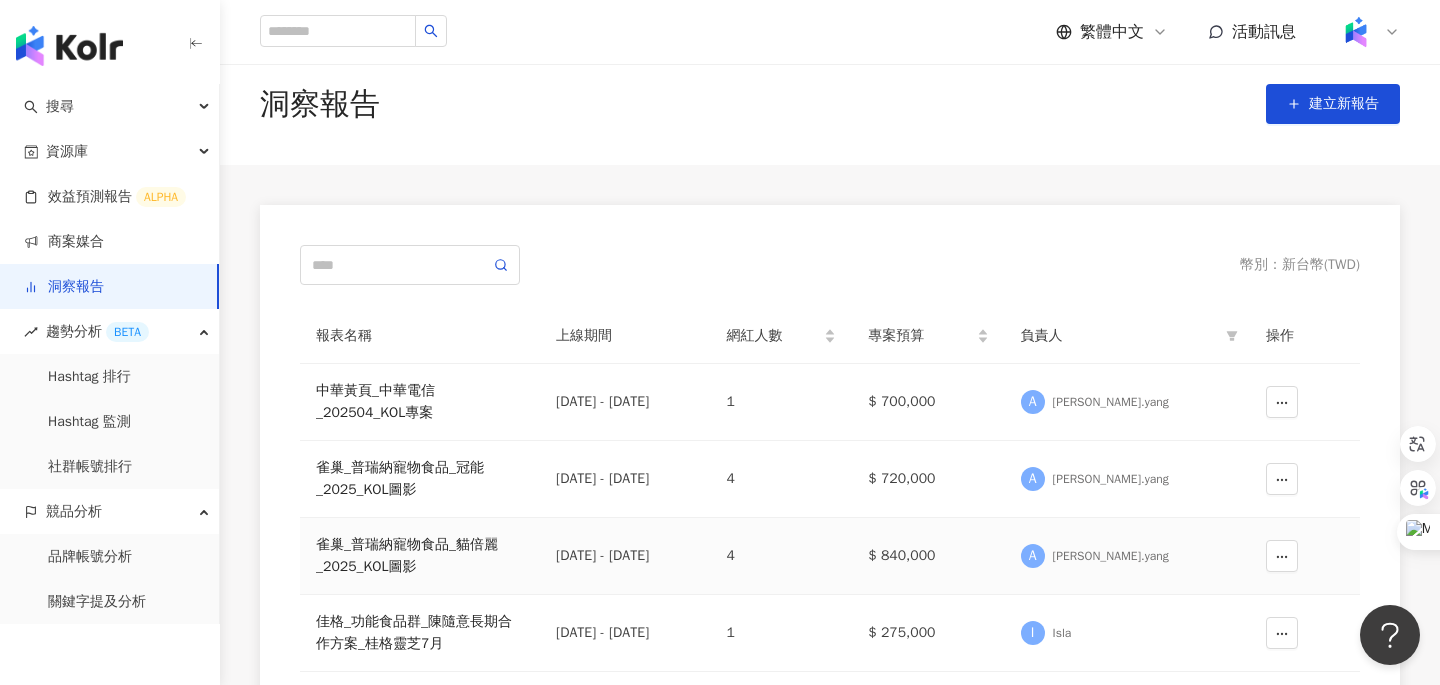 scroll, scrollTop: 41, scrollLeft: 0, axis: vertical 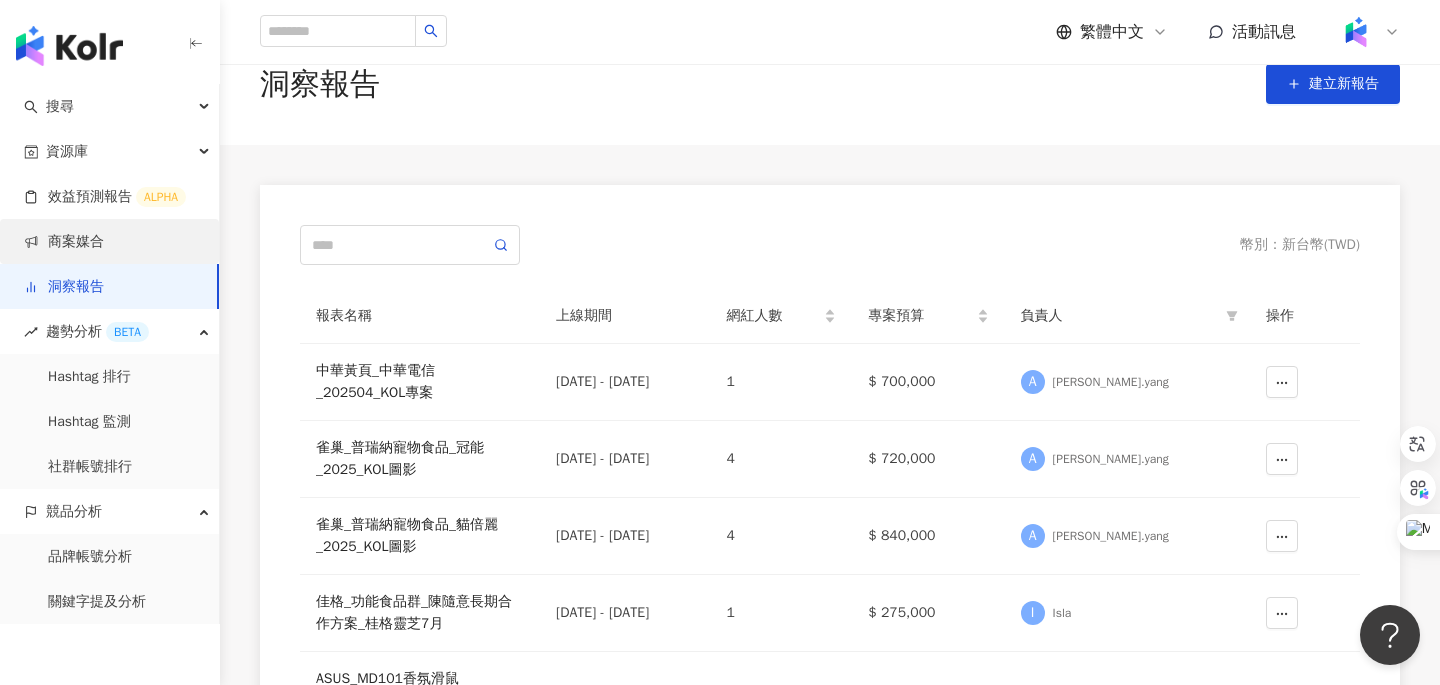 click on "商案媒合" at bounding box center [64, 242] 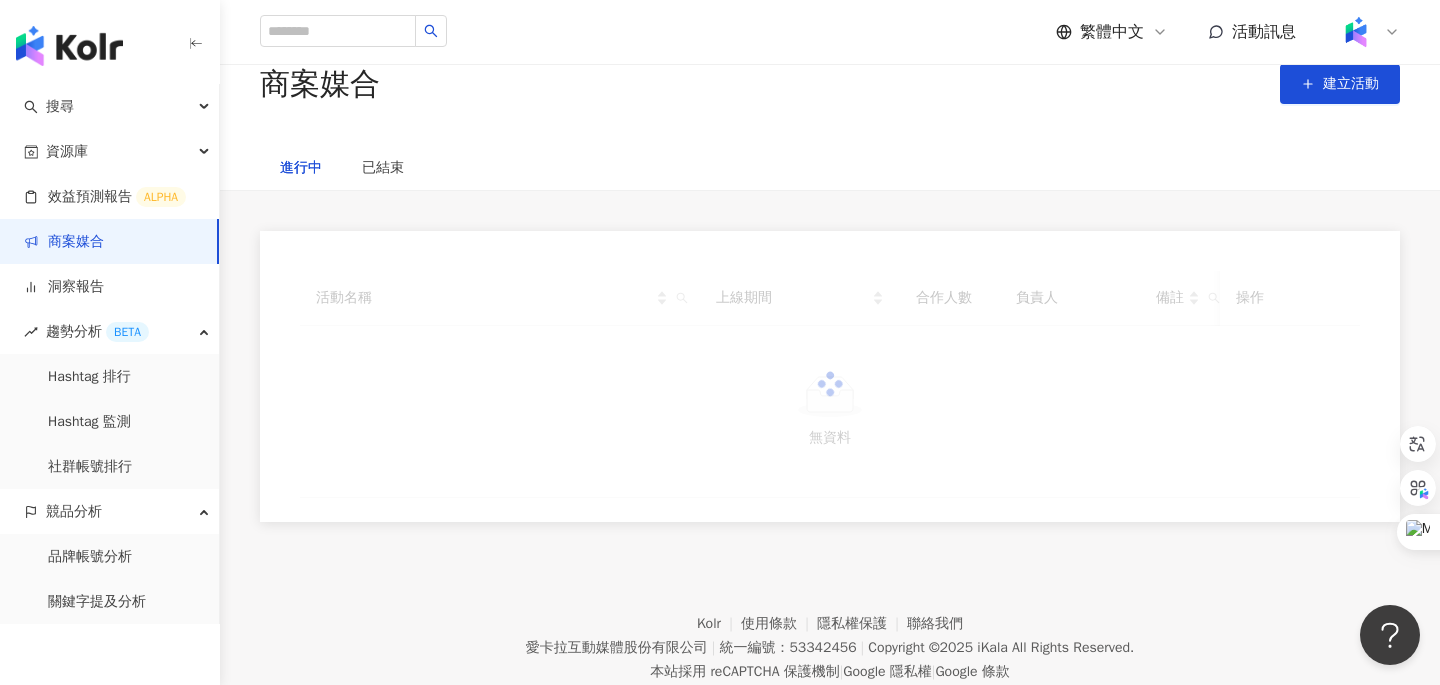 scroll, scrollTop: 0, scrollLeft: 0, axis: both 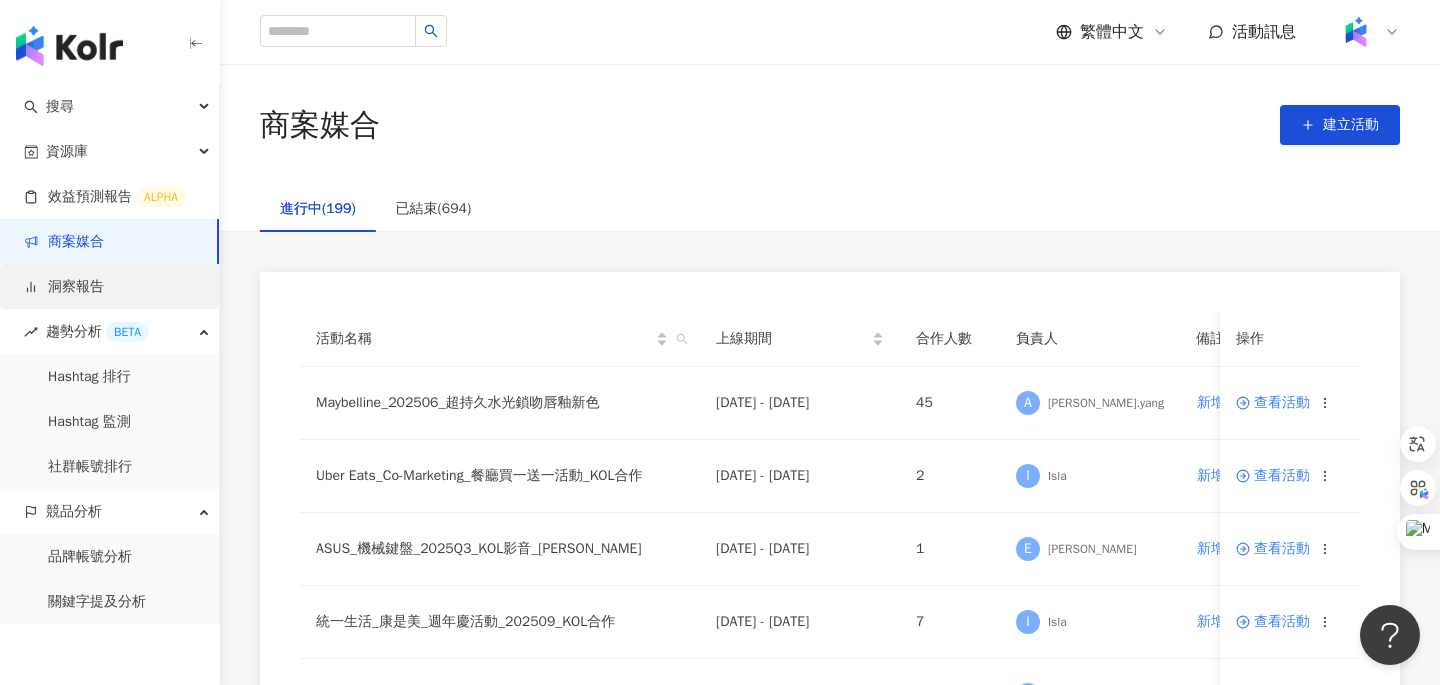 click on "洞察報告" at bounding box center (64, 287) 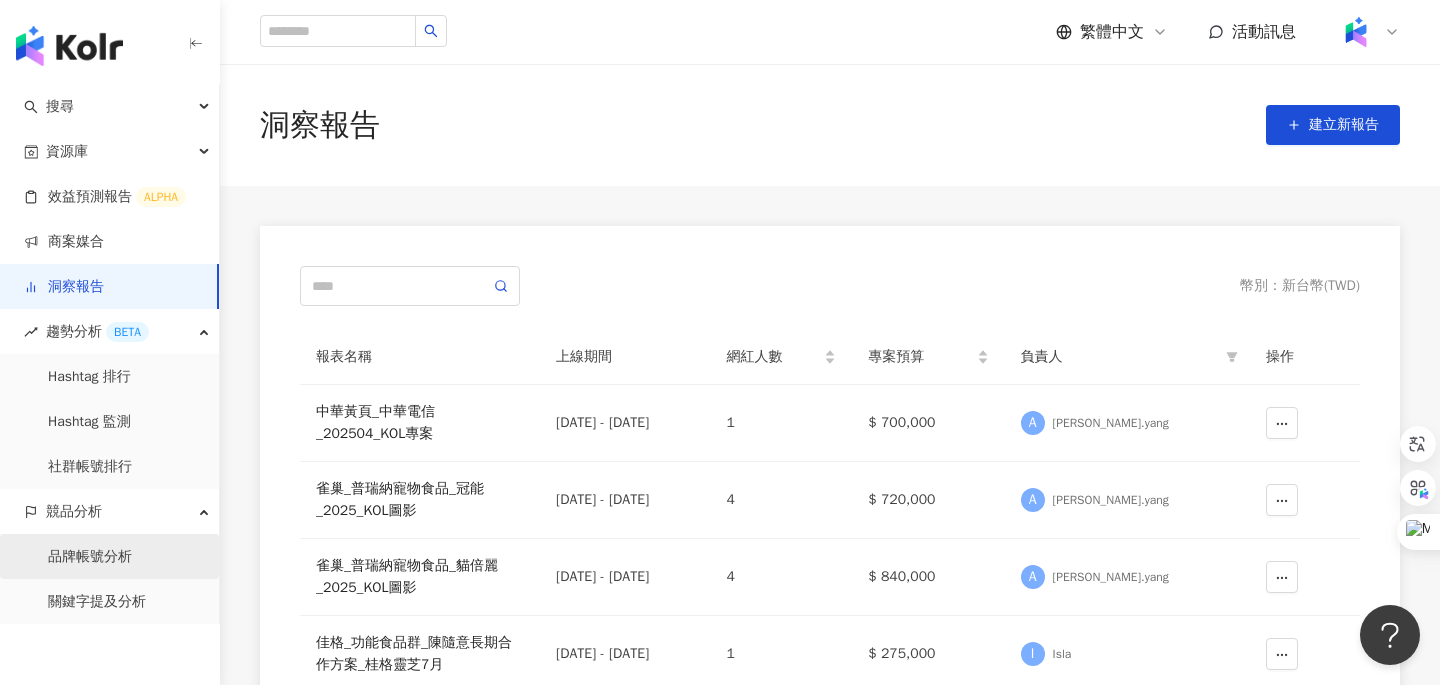 click on "品牌帳號分析" at bounding box center [90, 557] 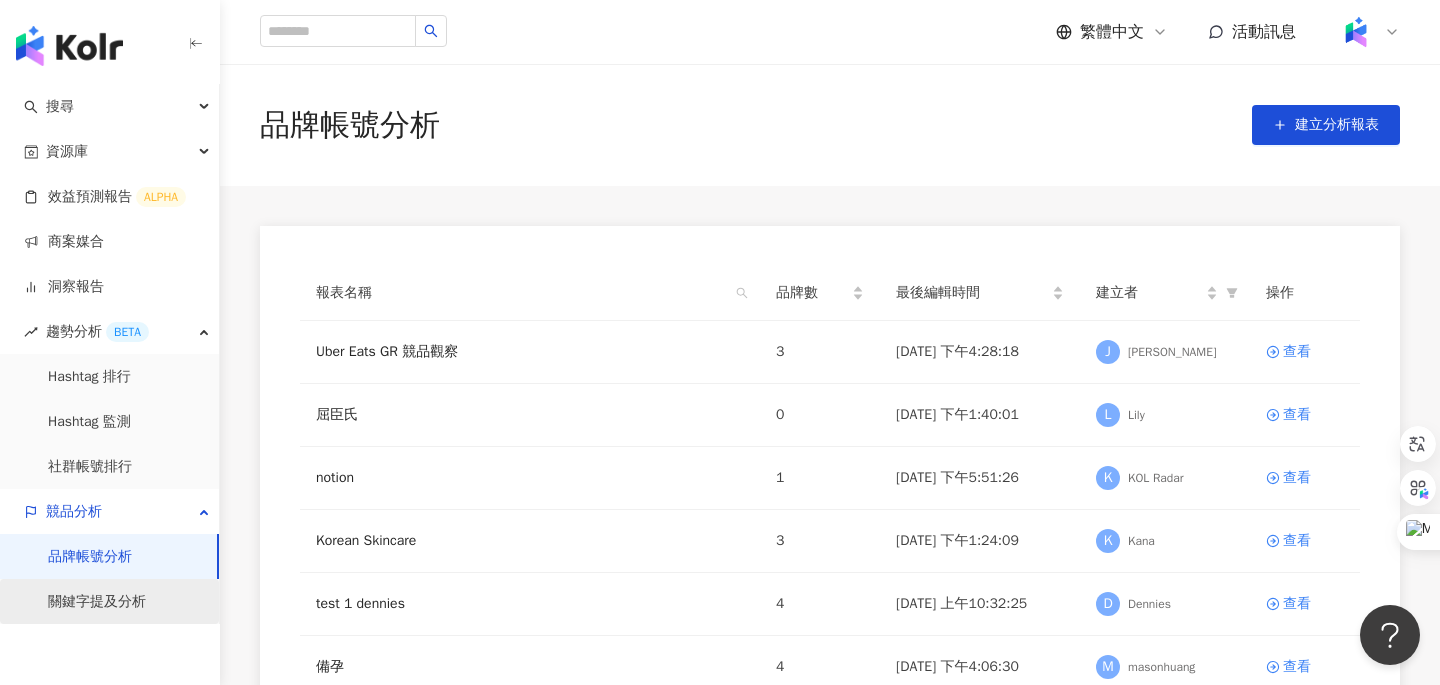 click on "關鍵字提及分析" at bounding box center (97, 602) 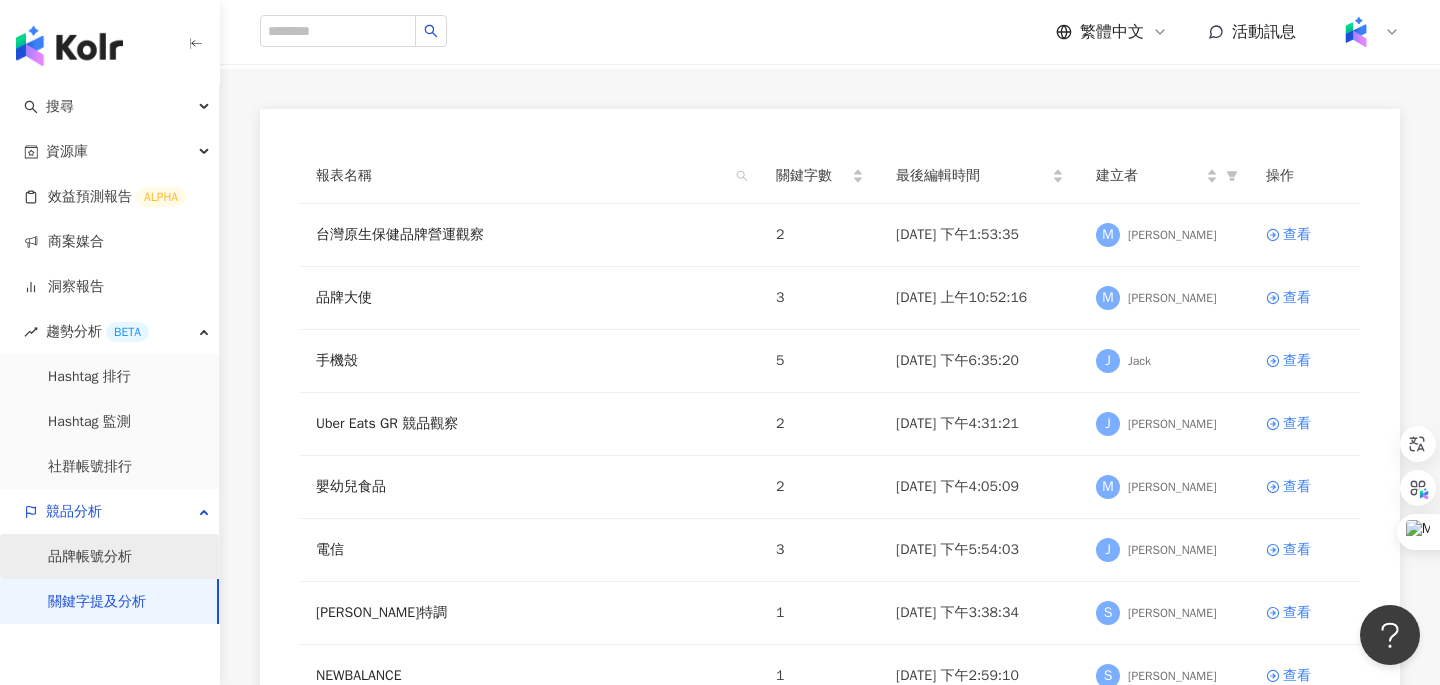 scroll, scrollTop: 204, scrollLeft: 0, axis: vertical 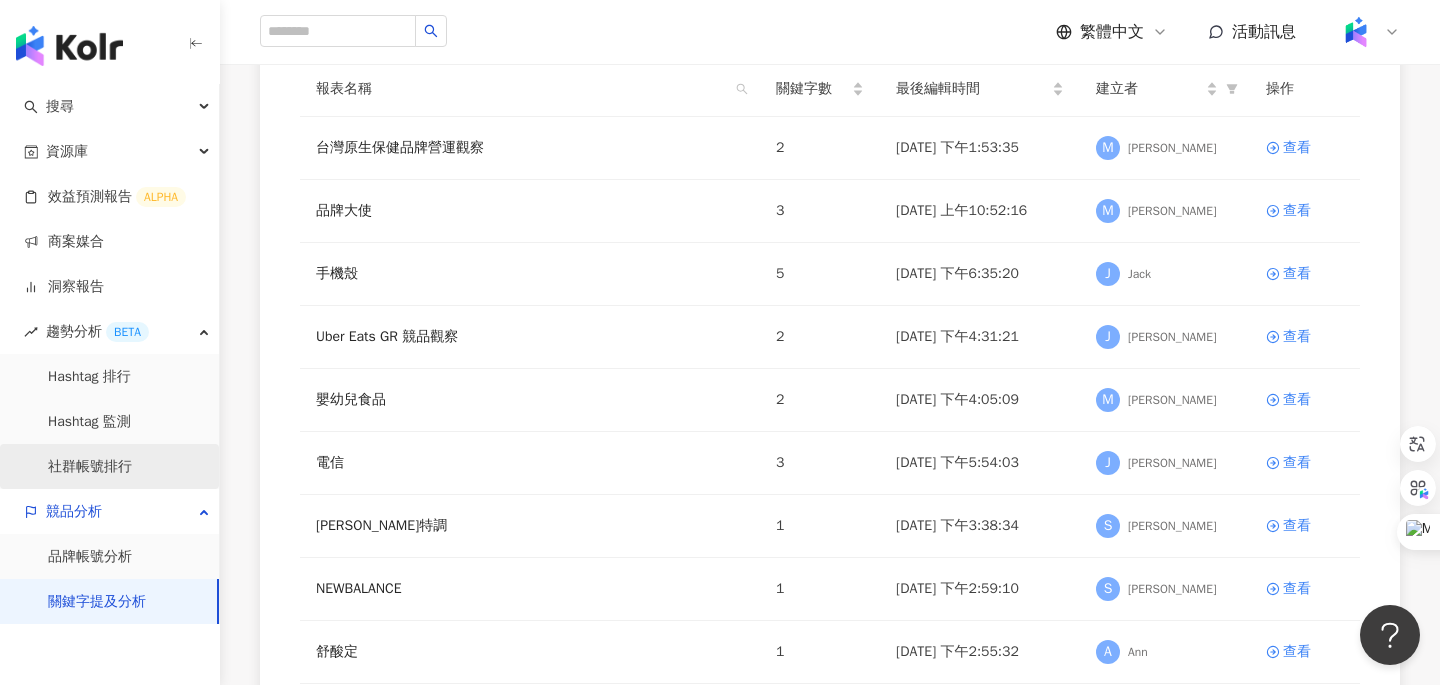 click on "社群帳號排行" at bounding box center (90, 467) 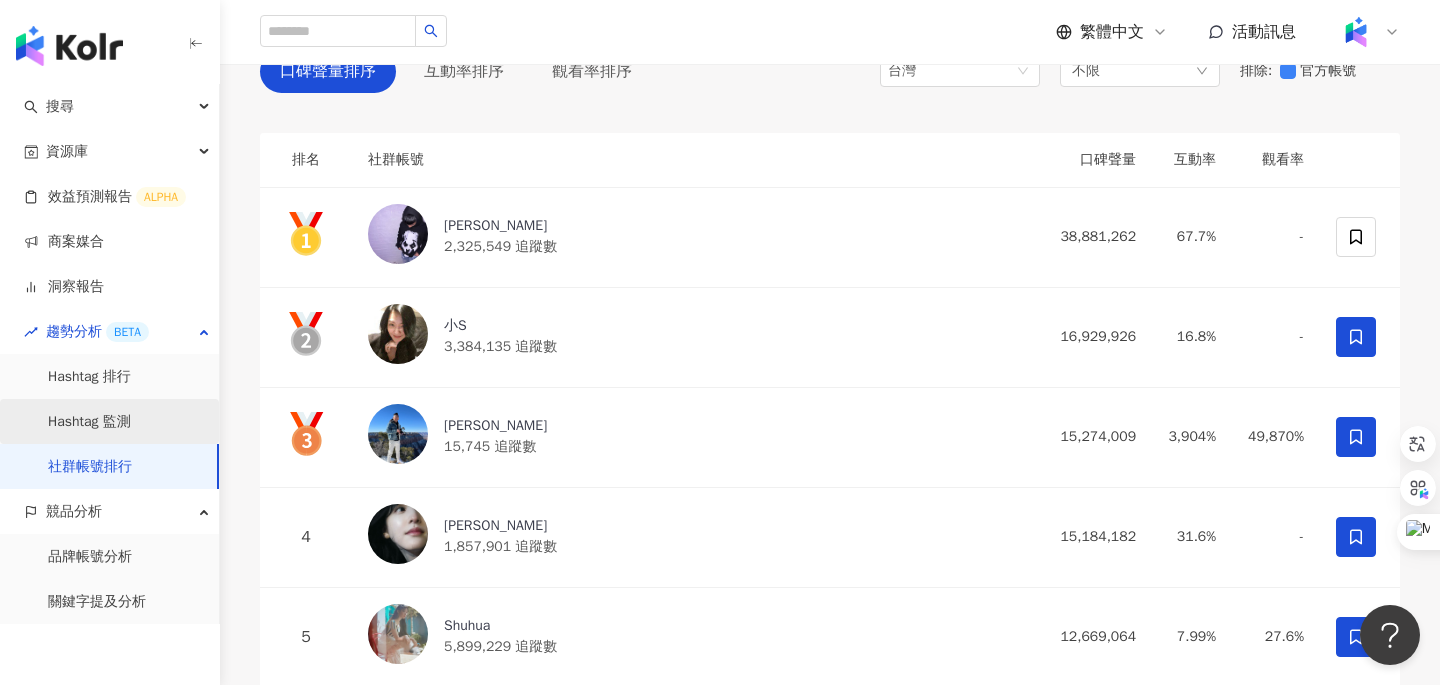 scroll, scrollTop: 0, scrollLeft: 0, axis: both 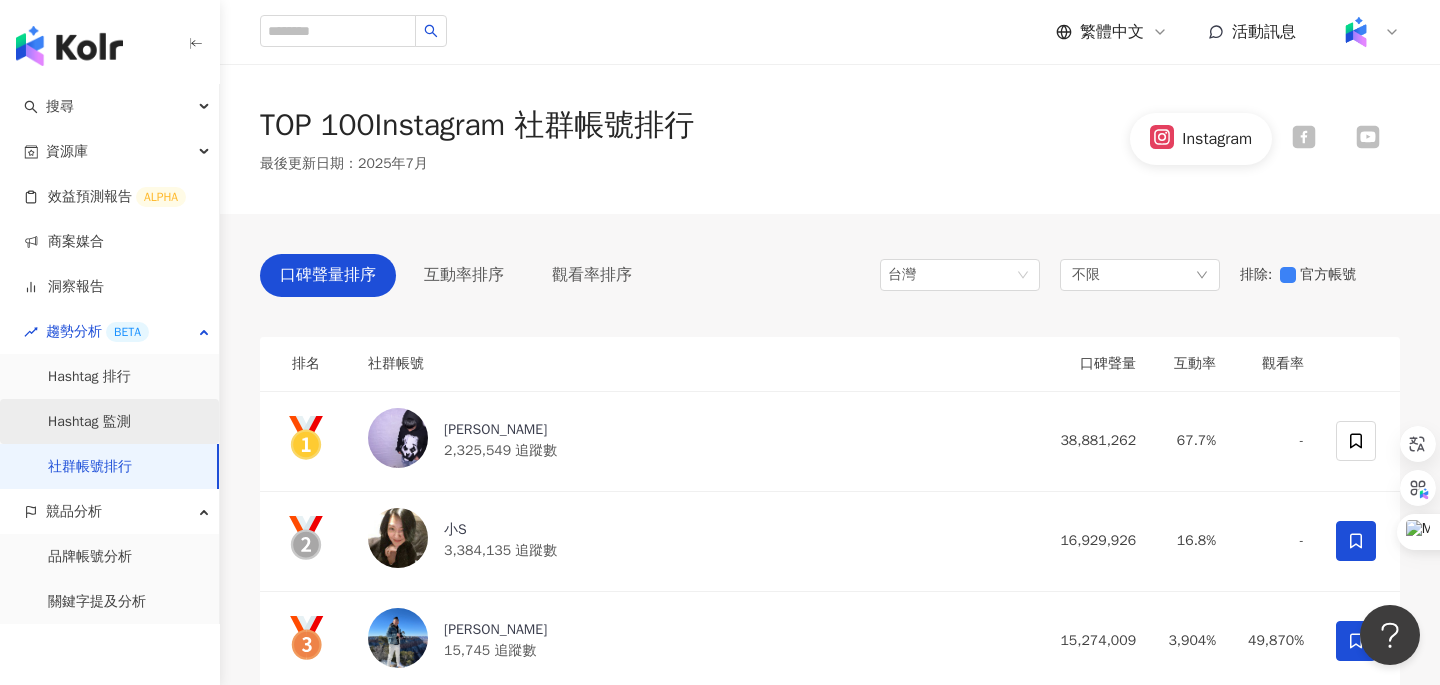 click on "Hashtag 監測" at bounding box center (89, 422) 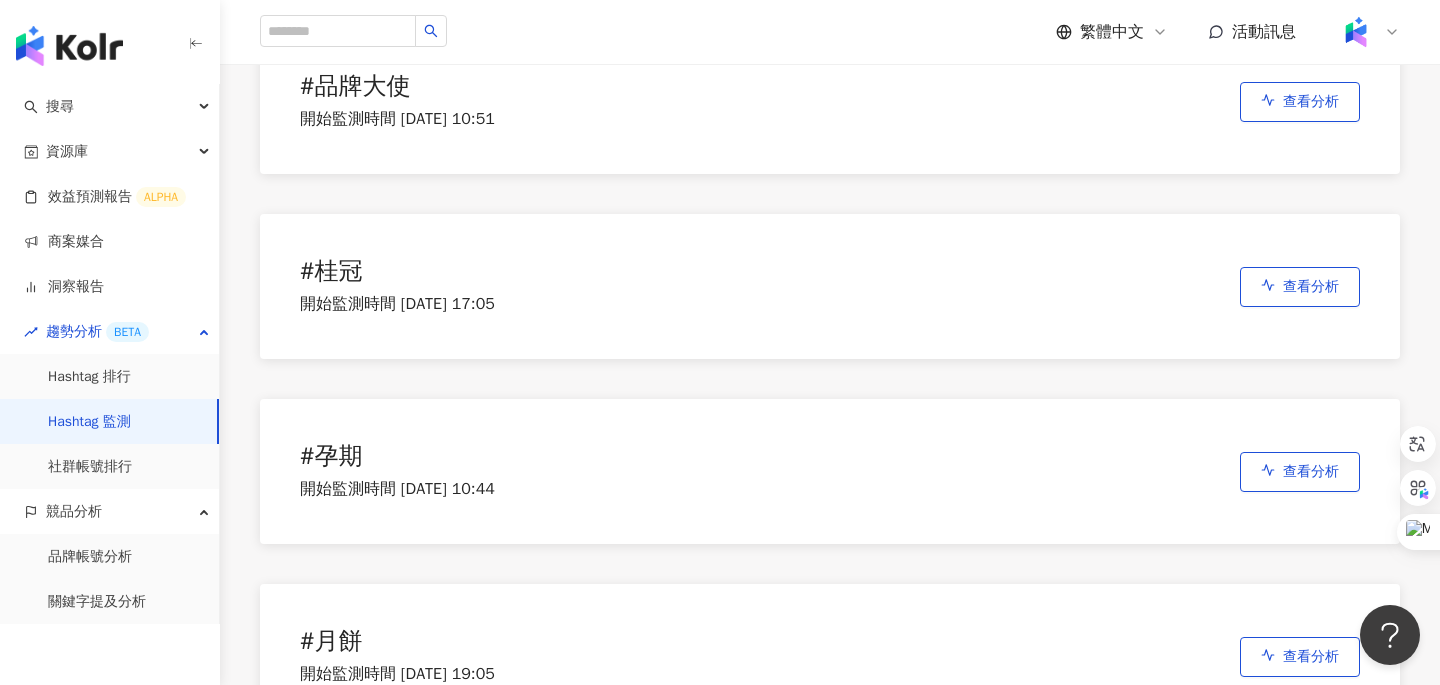 scroll, scrollTop: 201, scrollLeft: 0, axis: vertical 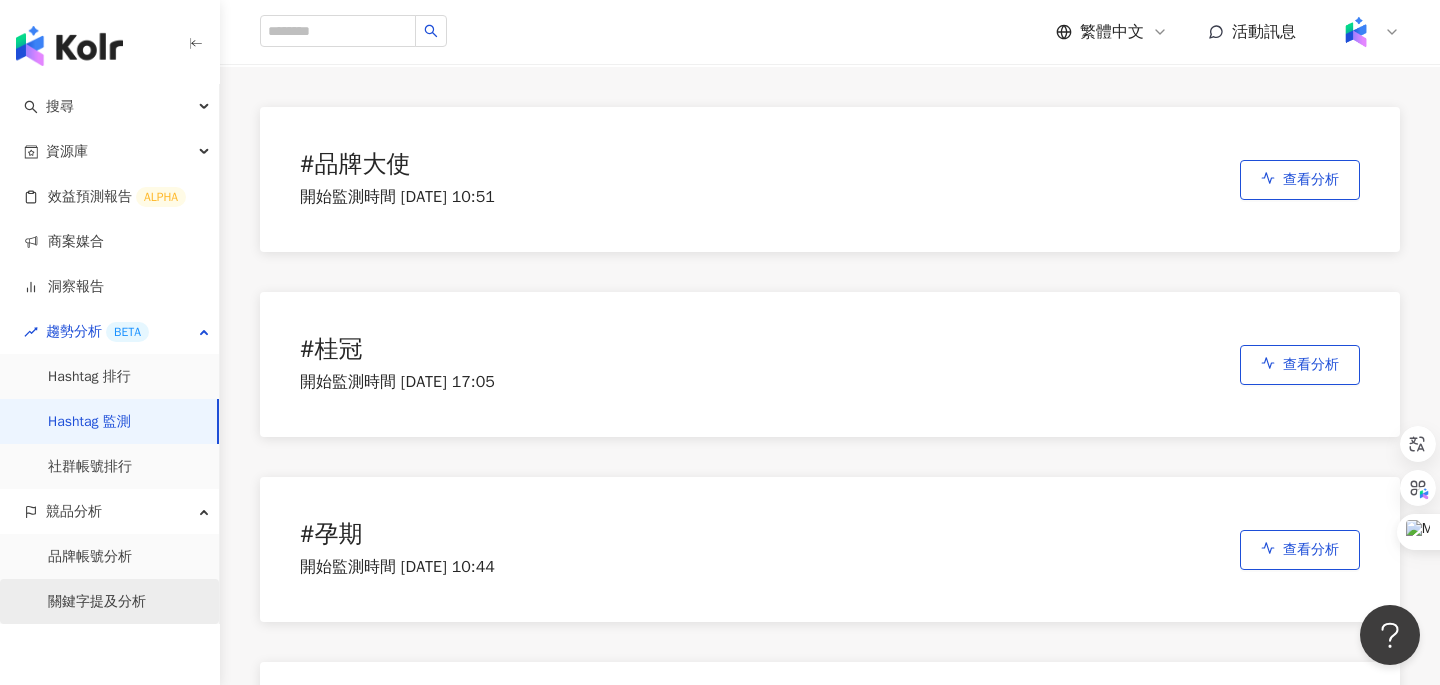click on "關鍵字提及分析" at bounding box center [97, 602] 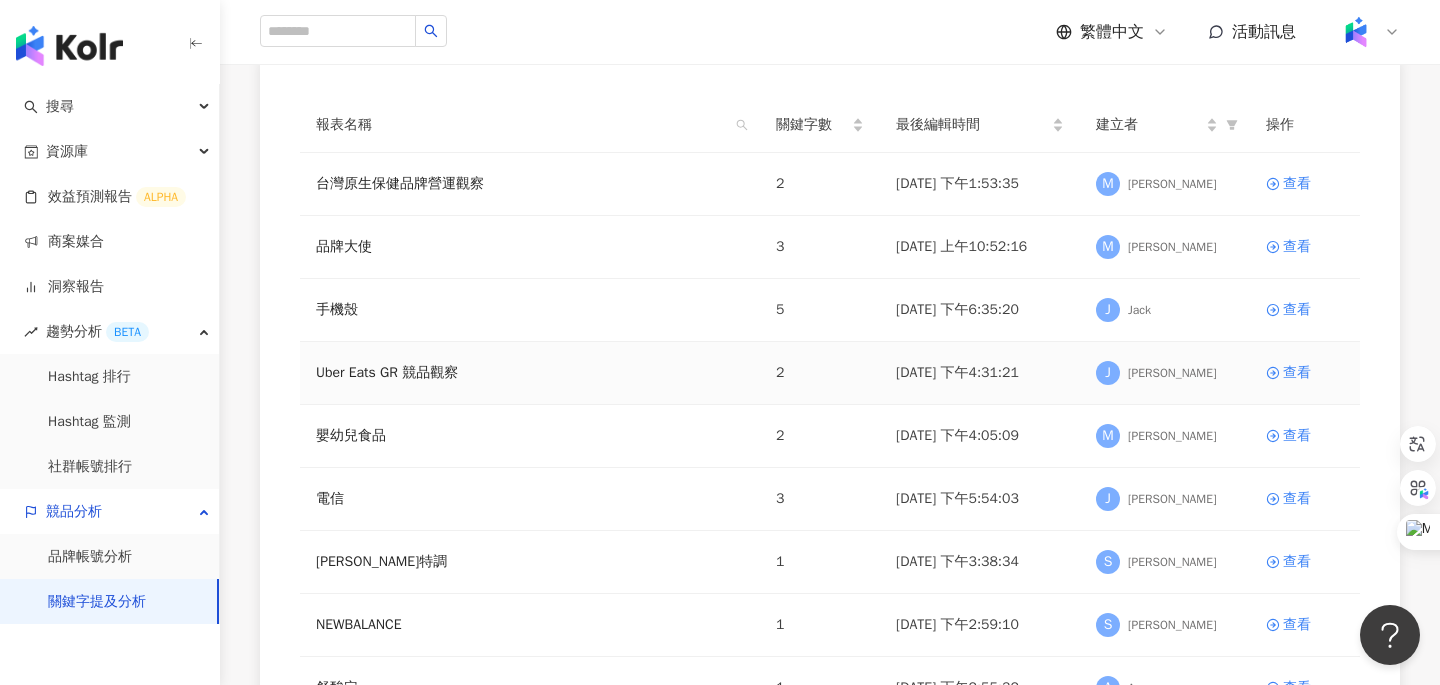 scroll, scrollTop: 169, scrollLeft: 0, axis: vertical 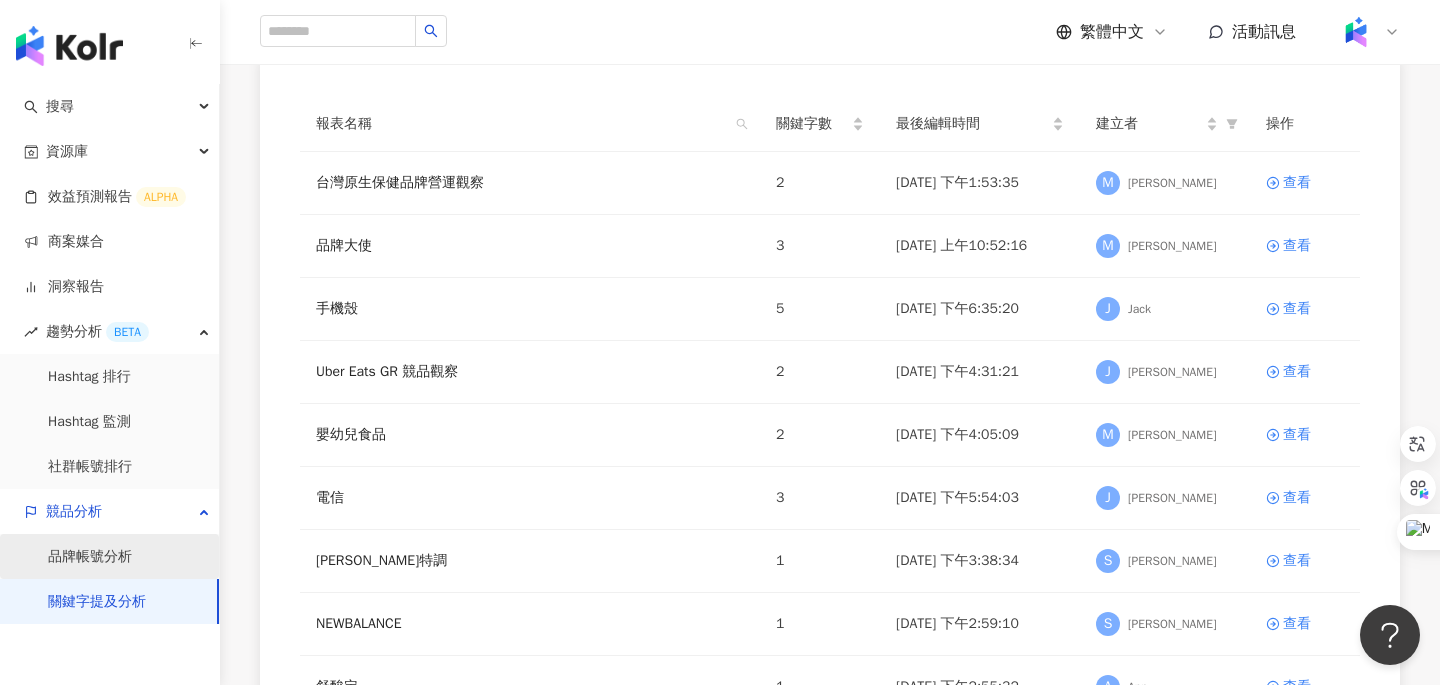 click on "品牌帳號分析" at bounding box center (90, 557) 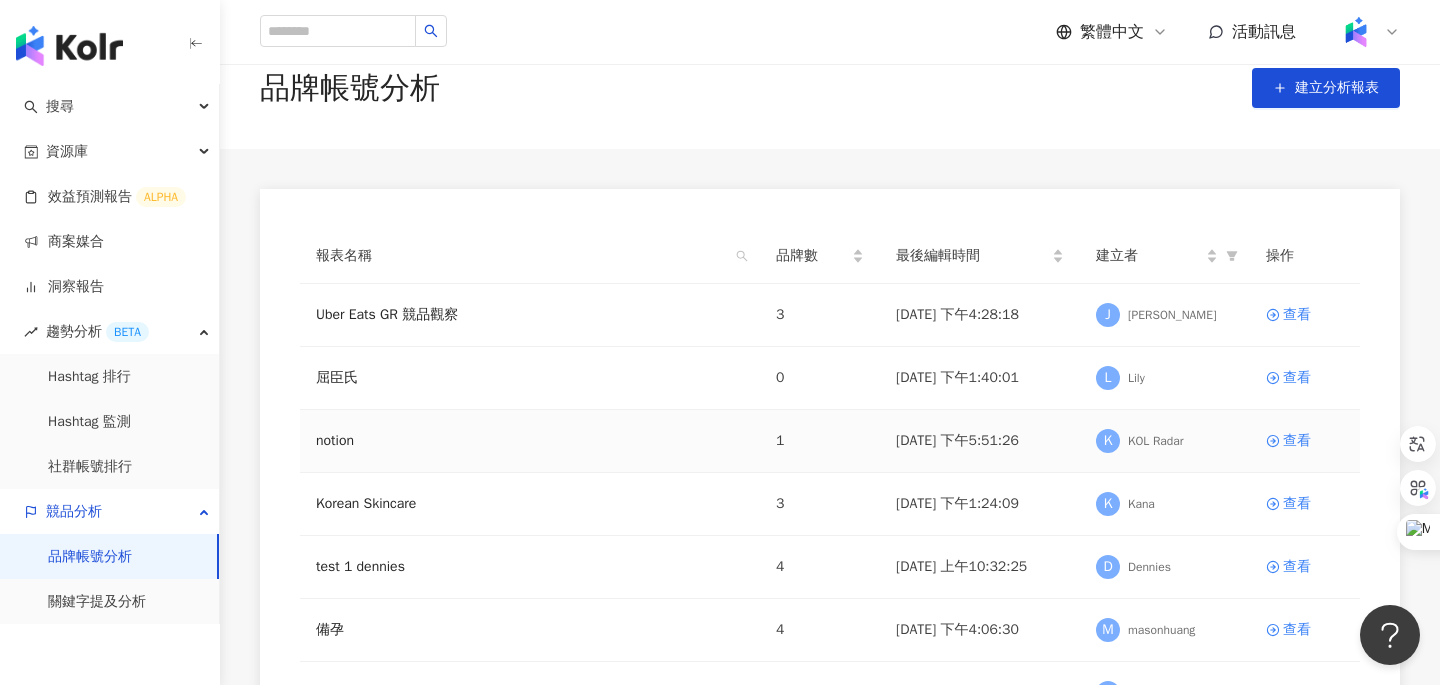 scroll, scrollTop: 38, scrollLeft: 0, axis: vertical 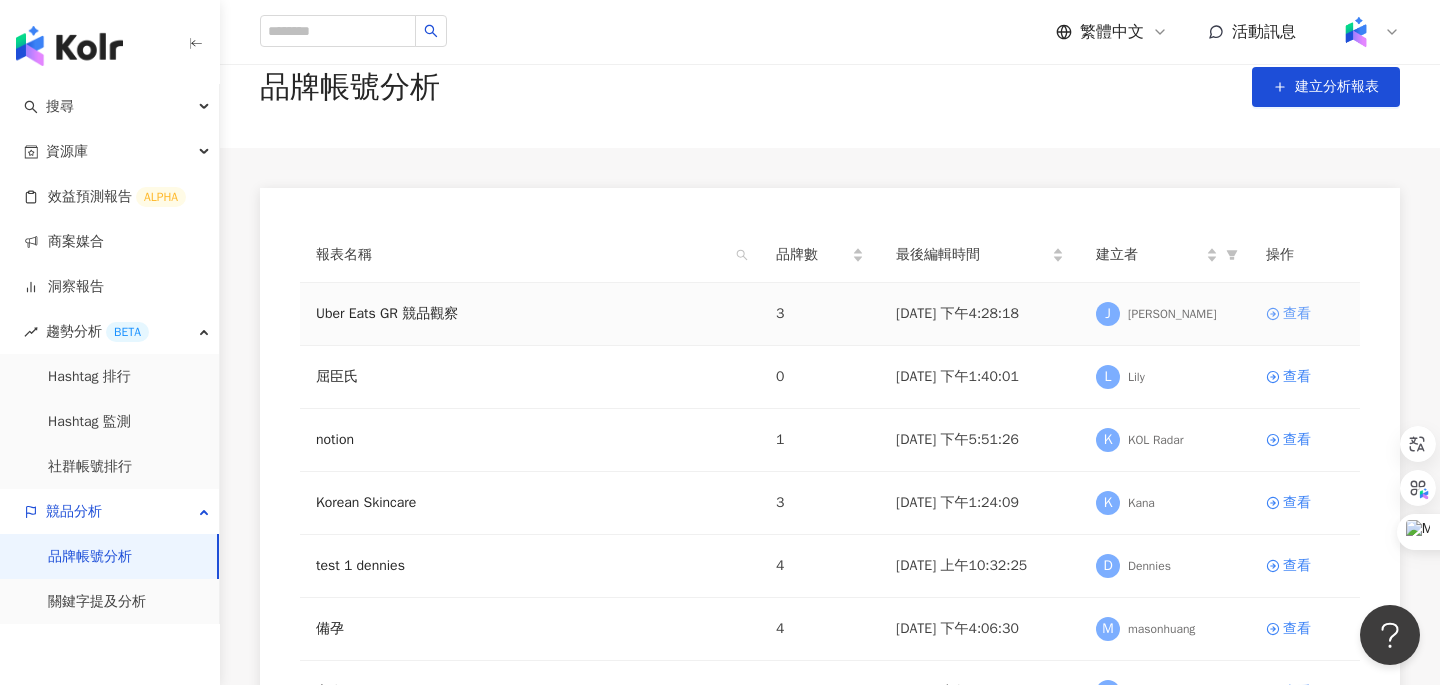 click on "查看" at bounding box center [1297, 314] 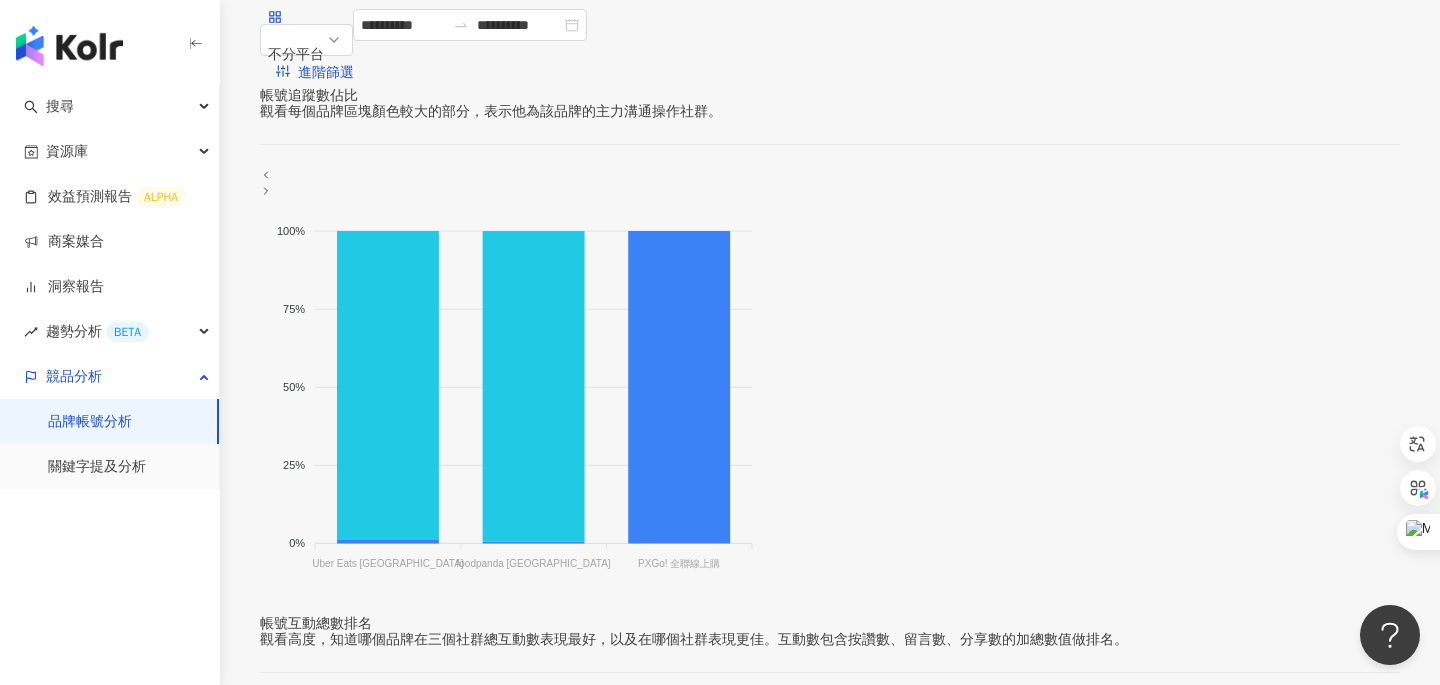 scroll, scrollTop: 0, scrollLeft: 0, axis: both 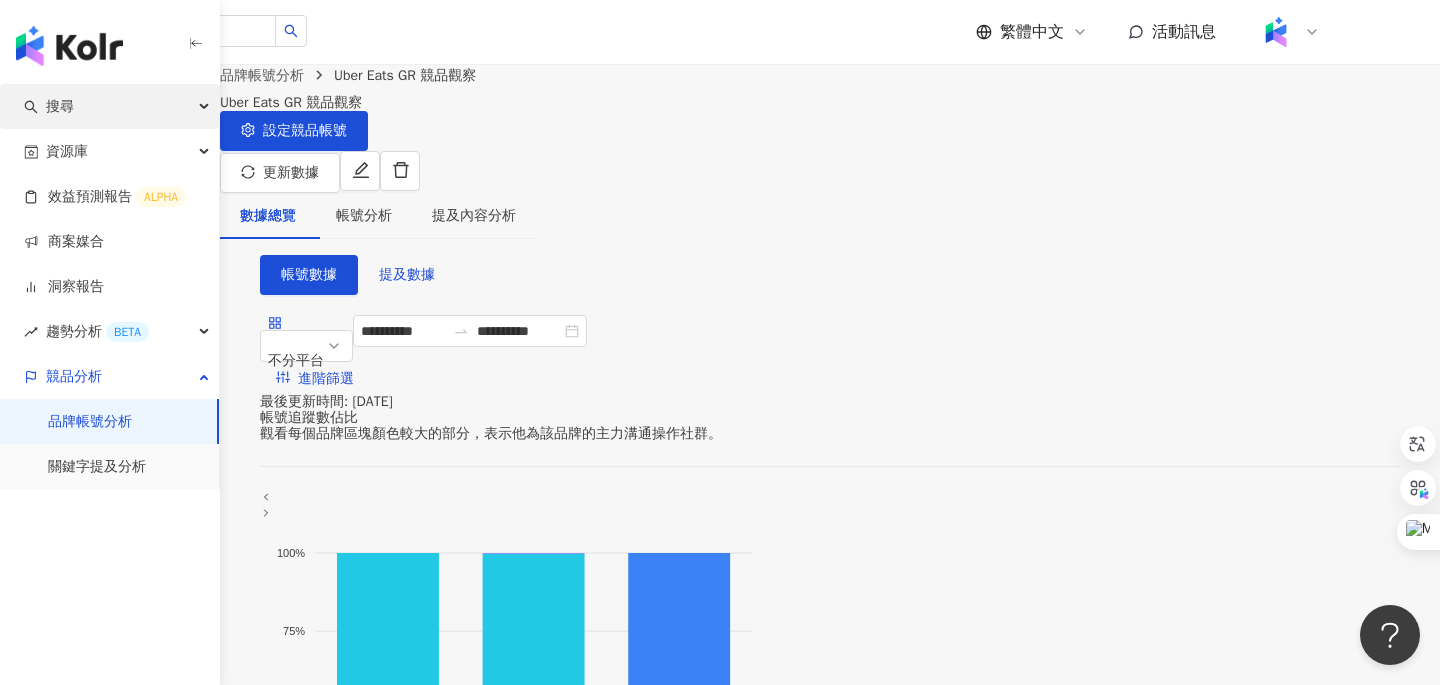 click on "搜尋" at bounding box center [109, 106] 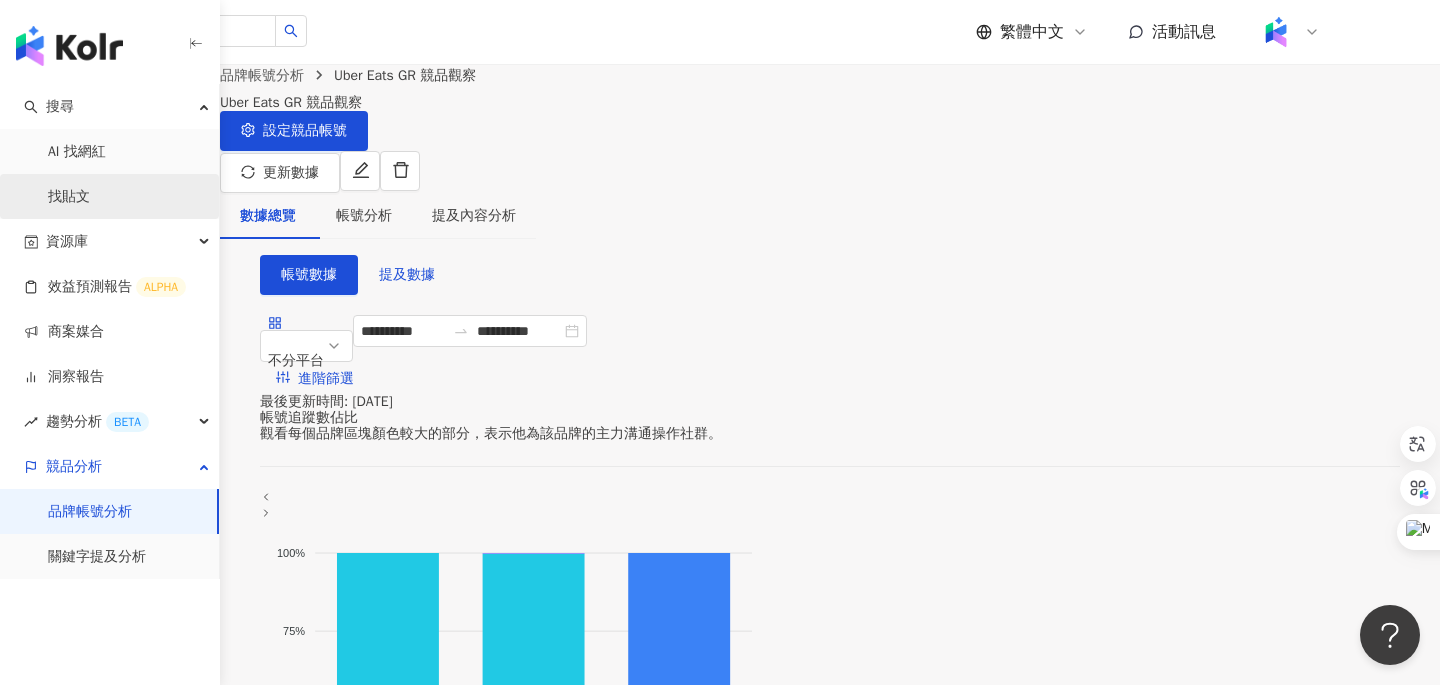 click on "找貼文" at bounding box center [69, 197] 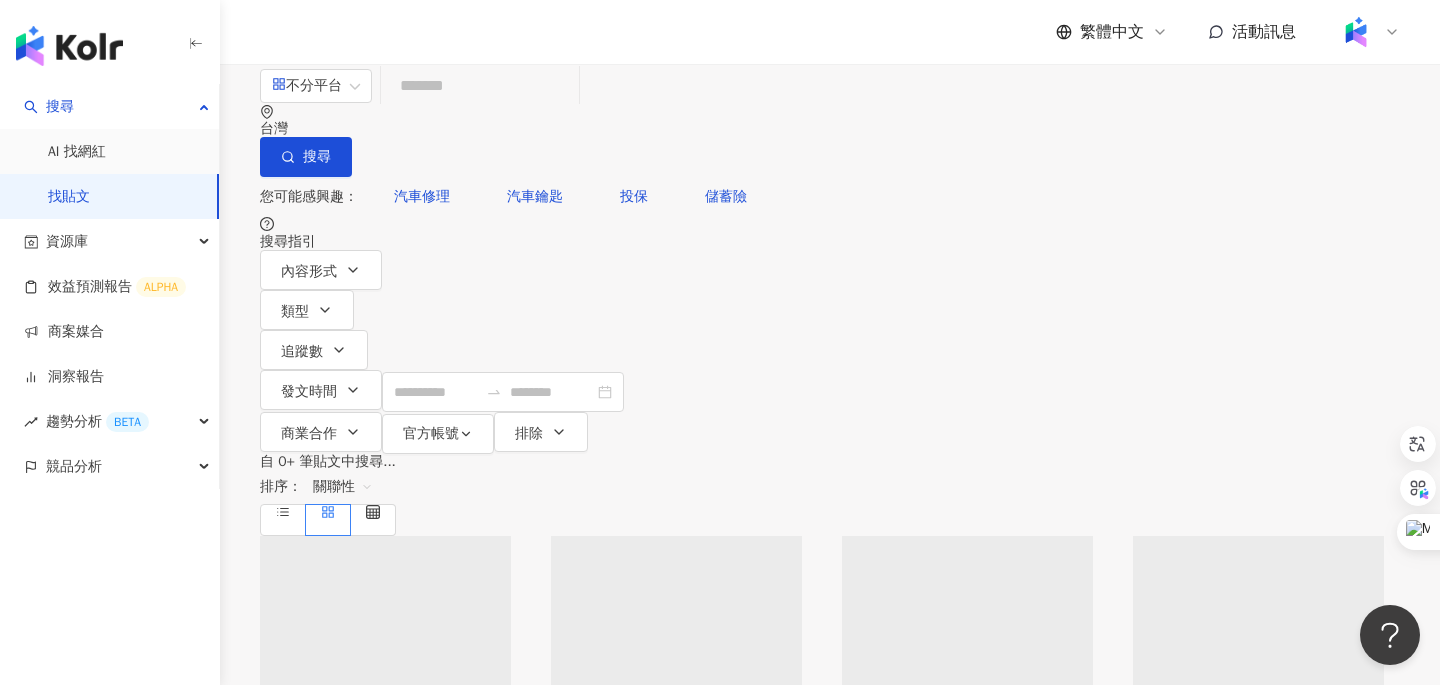 click at bounding box center (480, 85) 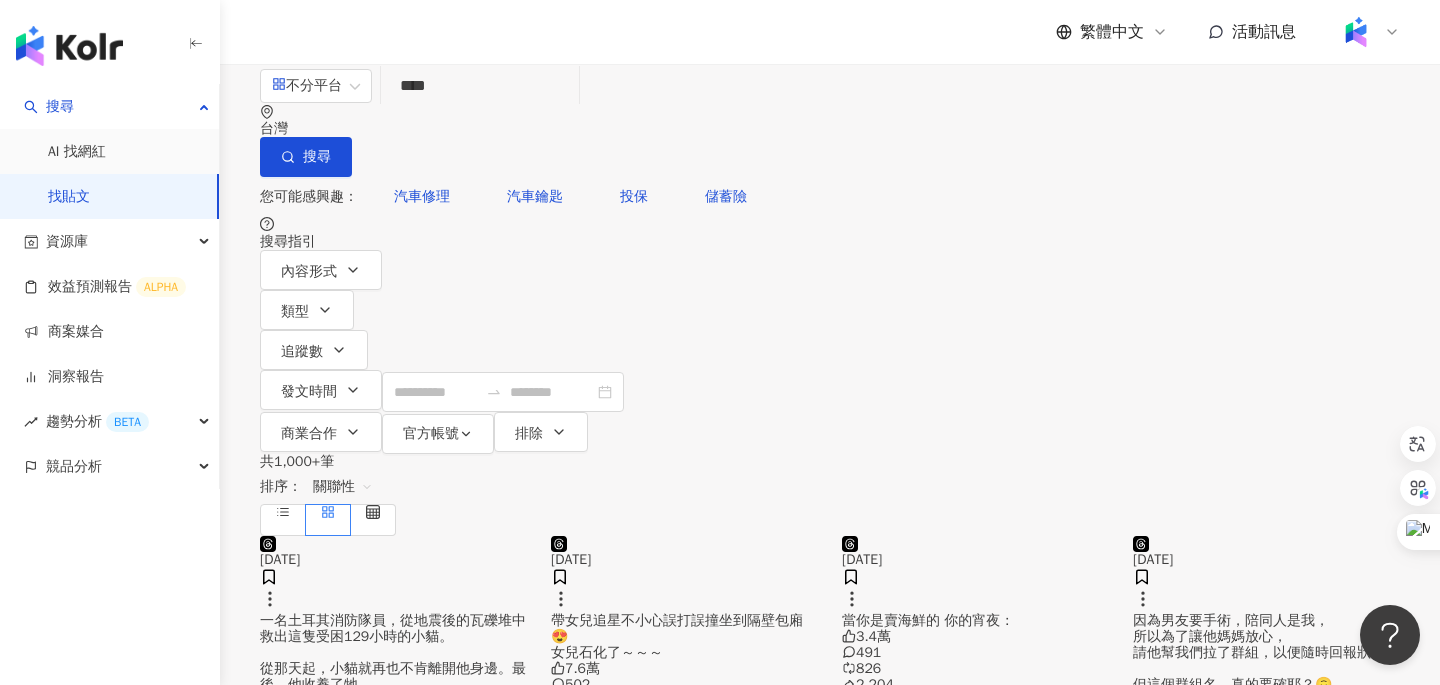 type on "****" 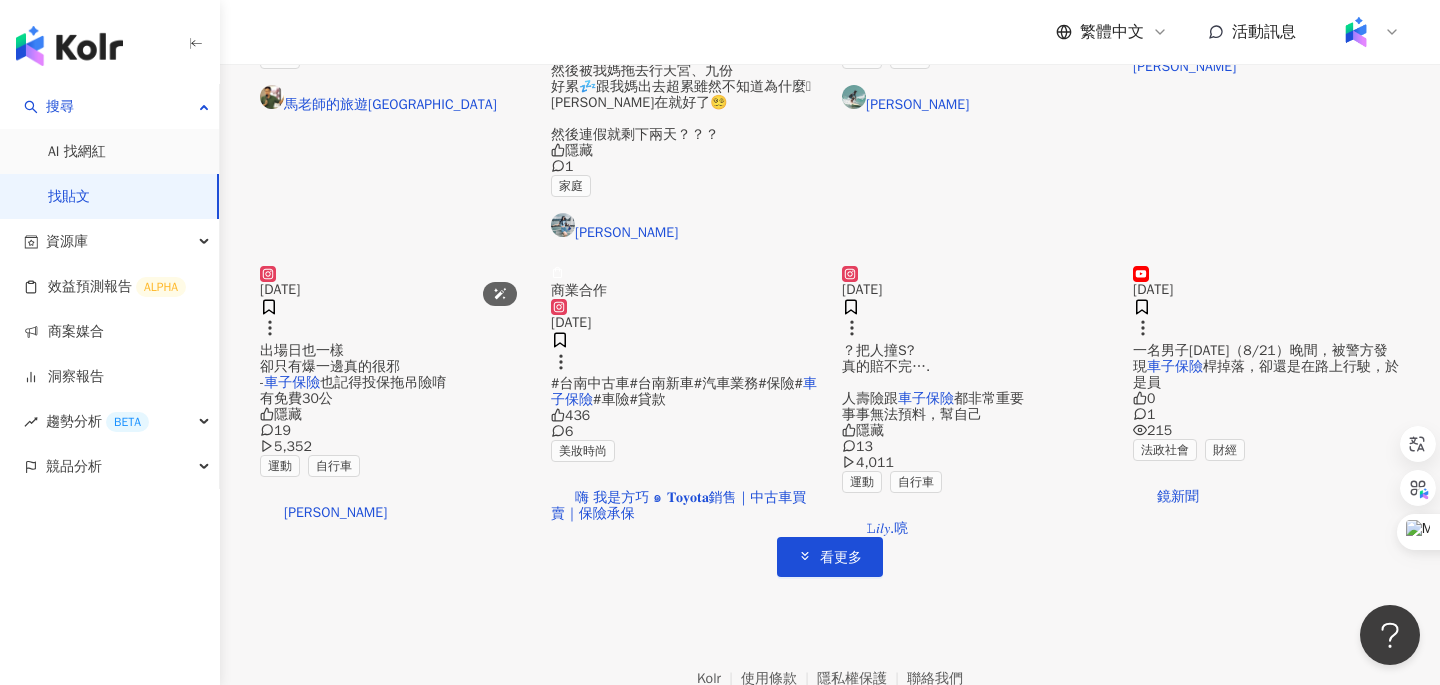 scroll, scrollTop: 1029, scrollLeft: 0, axis: vertical 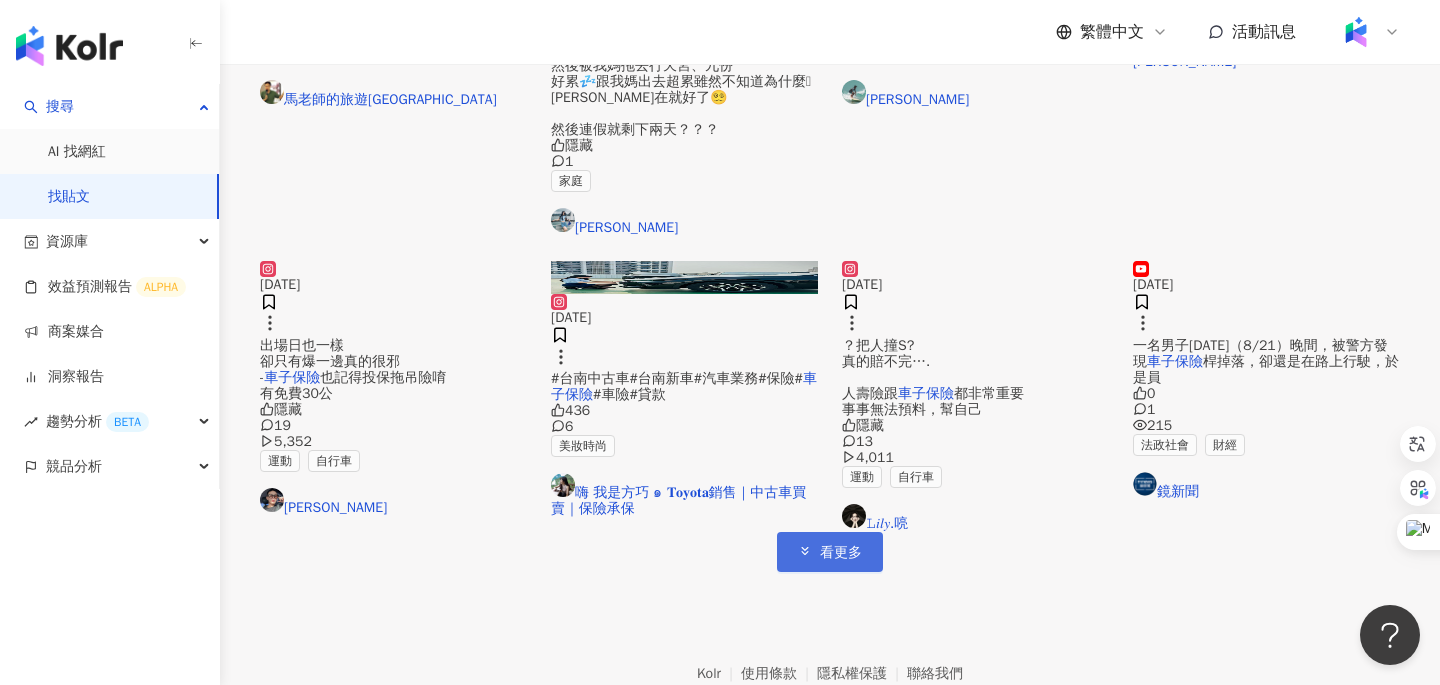 click on "看更多" at bounding box center [830, 552] 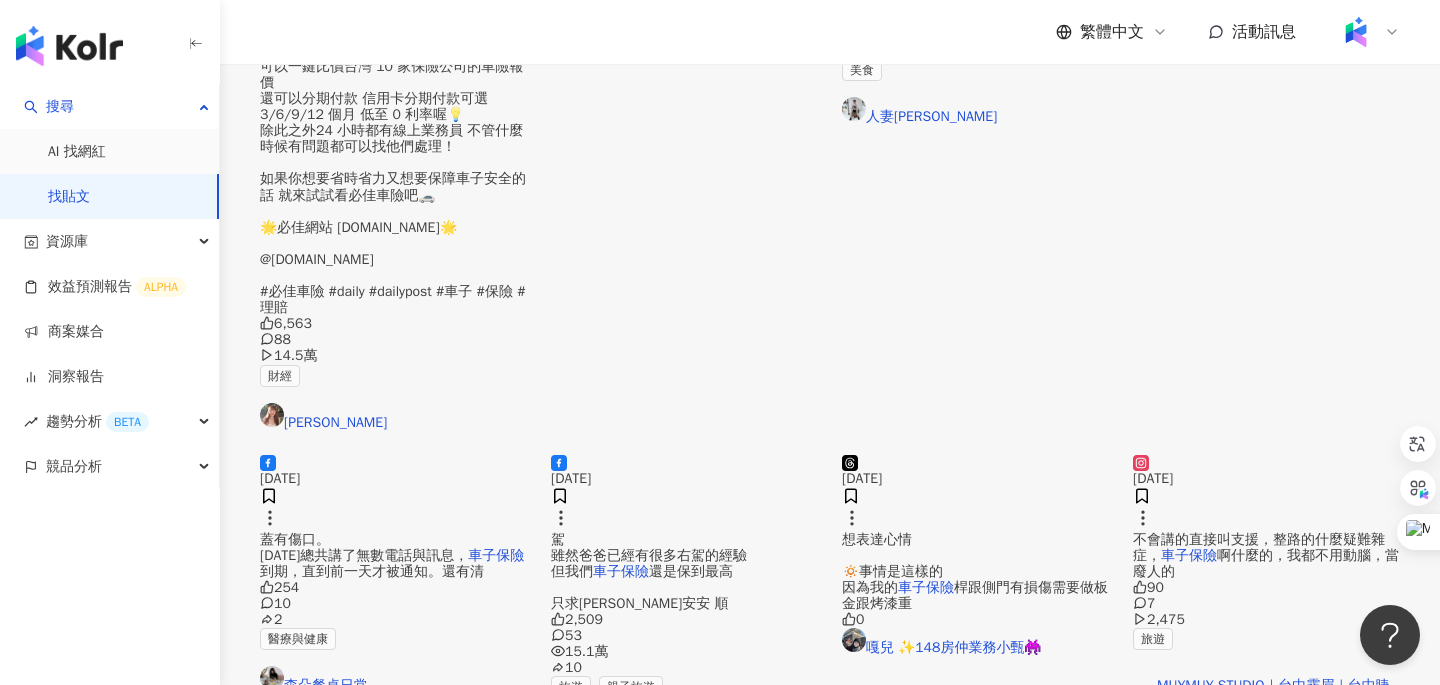 scroll, scrollTop: 2371, scrollLeft: 0, axis: vertical 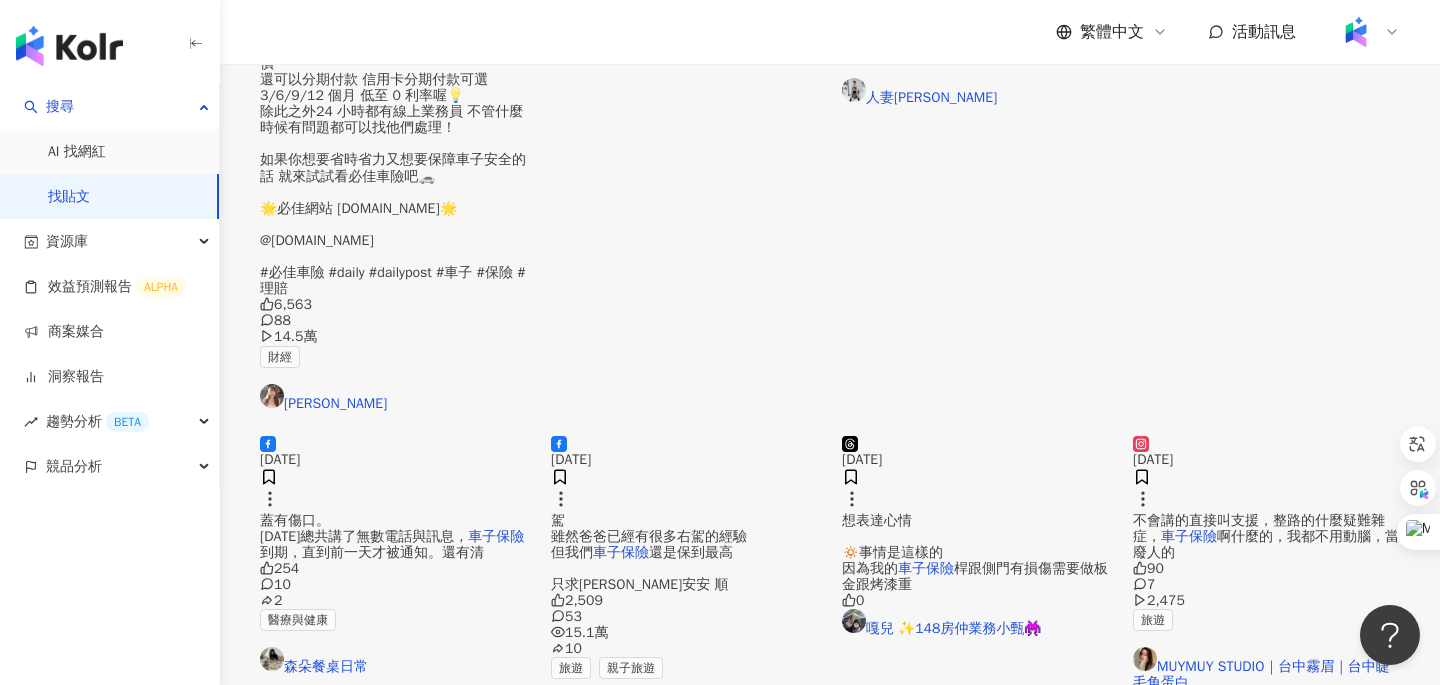 click on "看更多" at bounding box center [841, 744] 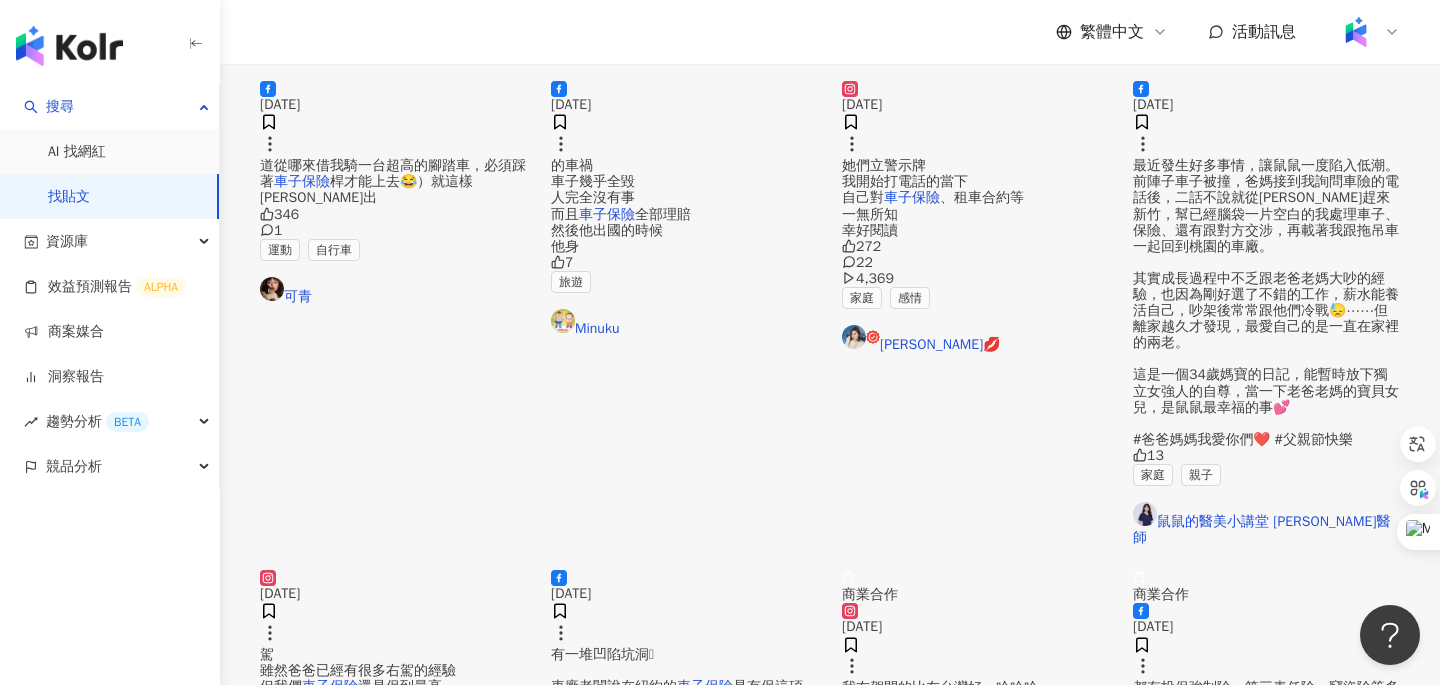 scroll, scrollTop: 3332, scrollLeft: 0, axis: vertical 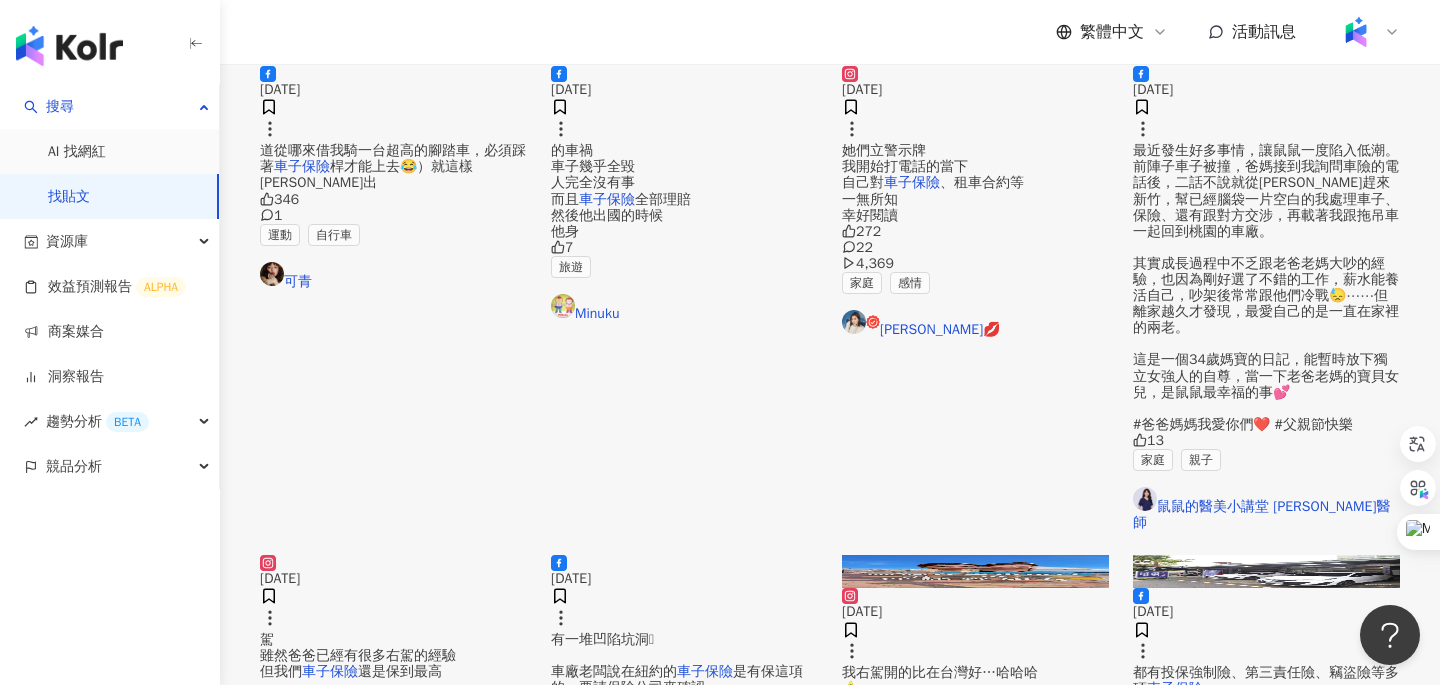 click on "駕
雖然爸爸已經有很多右駕的經驗
但我們" at bounding box center (358, 655) 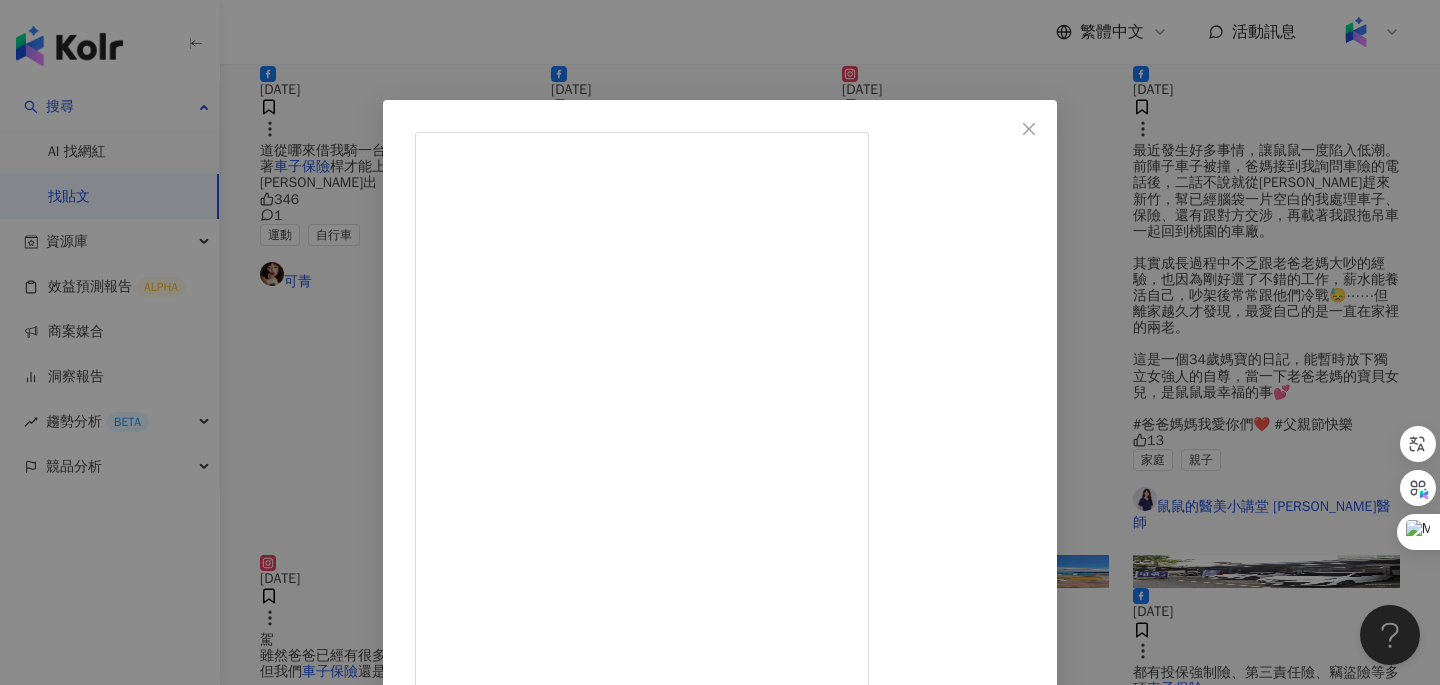 scroll, scrollTop: 37, scrollLeft: 0, axis: vertical 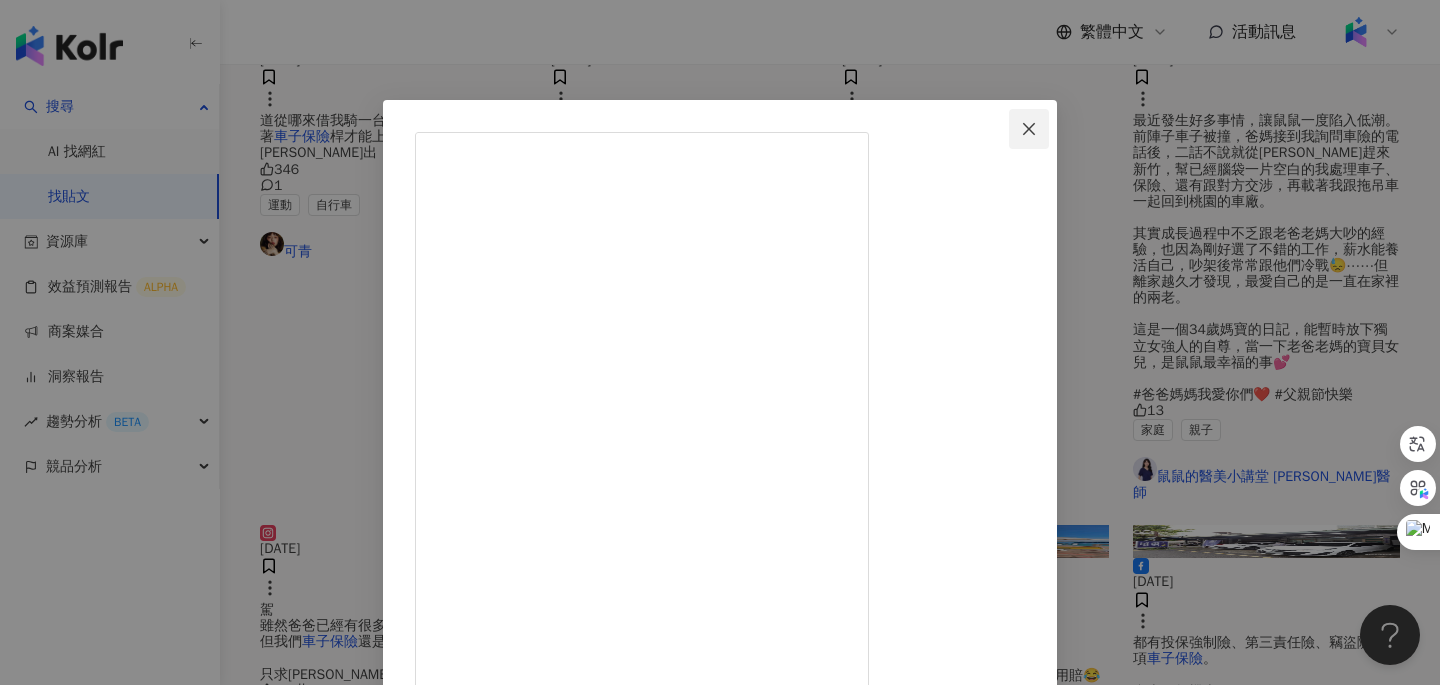 click 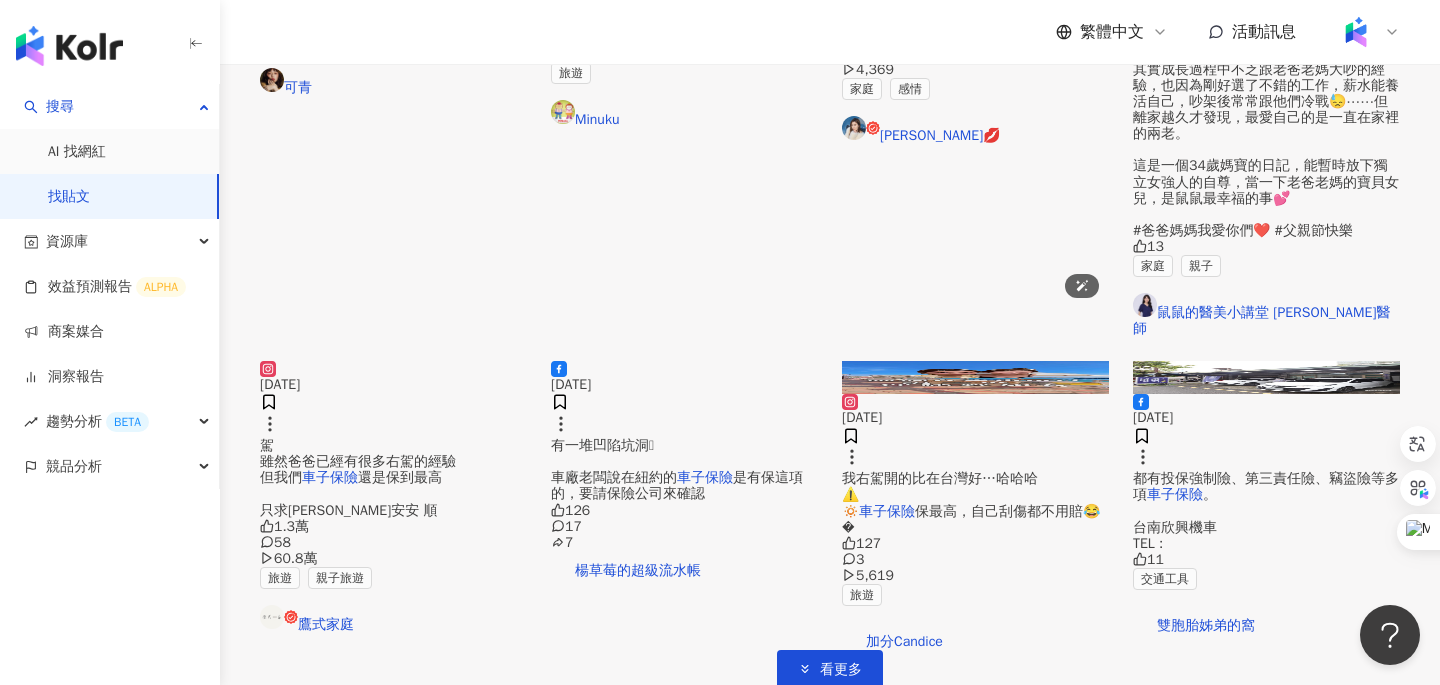 scroll, scrollTop: 3533, scrollLeft: 0, axis: vertical 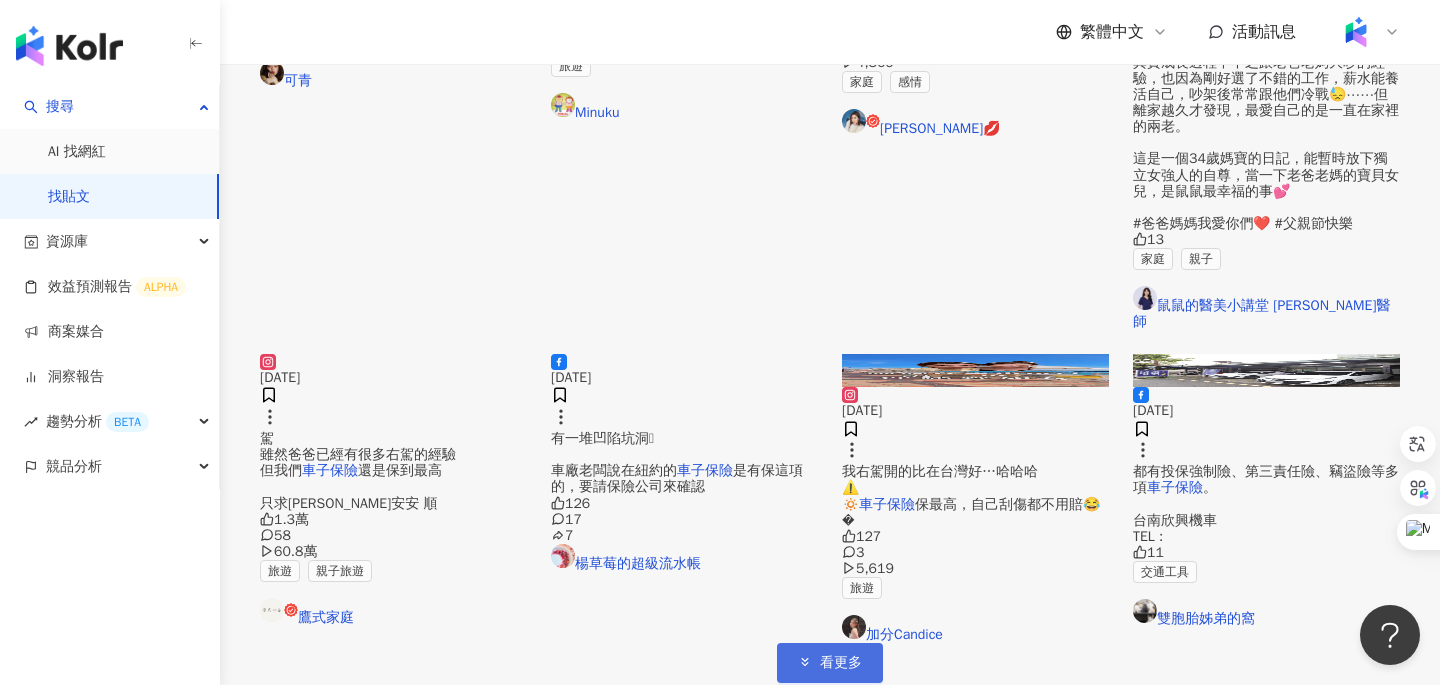 click on "看更多" at bounding box center [841, 663] 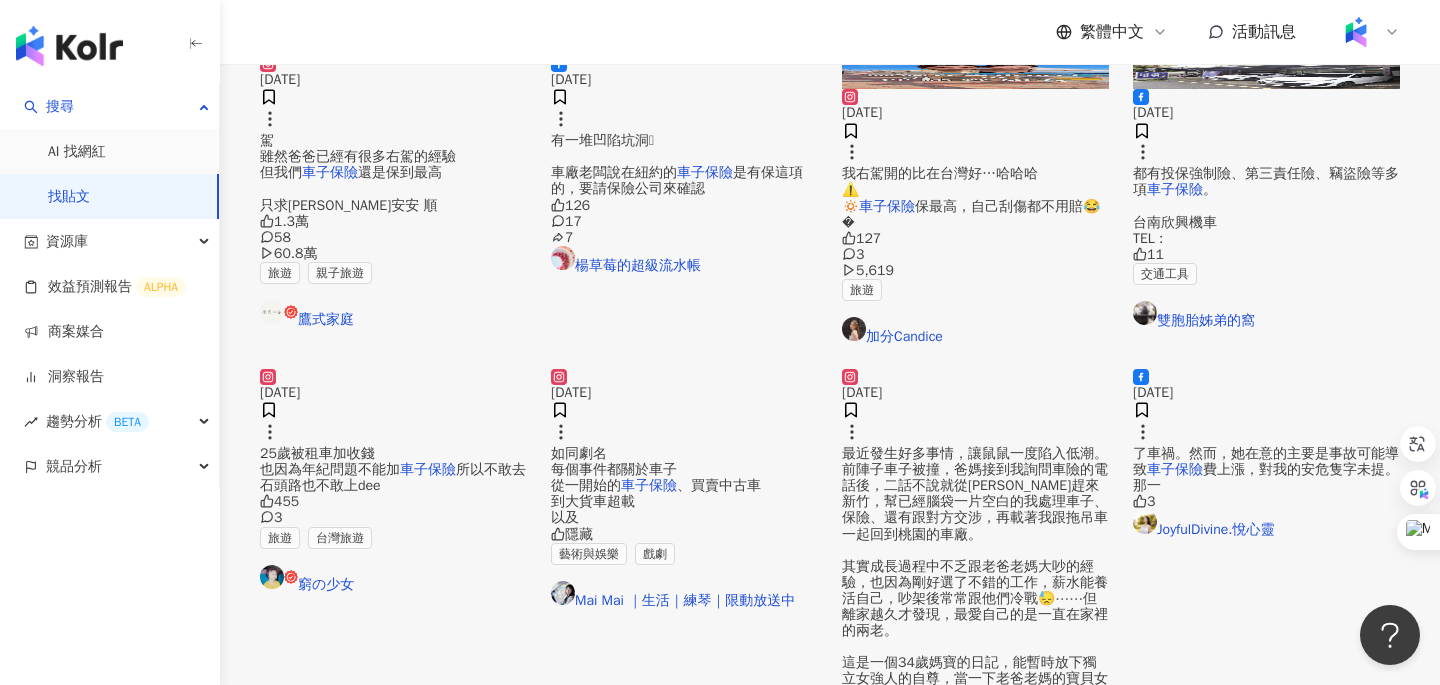 scroll, scrollTop: 4167, scrollLeft: 0, axis: vertical 